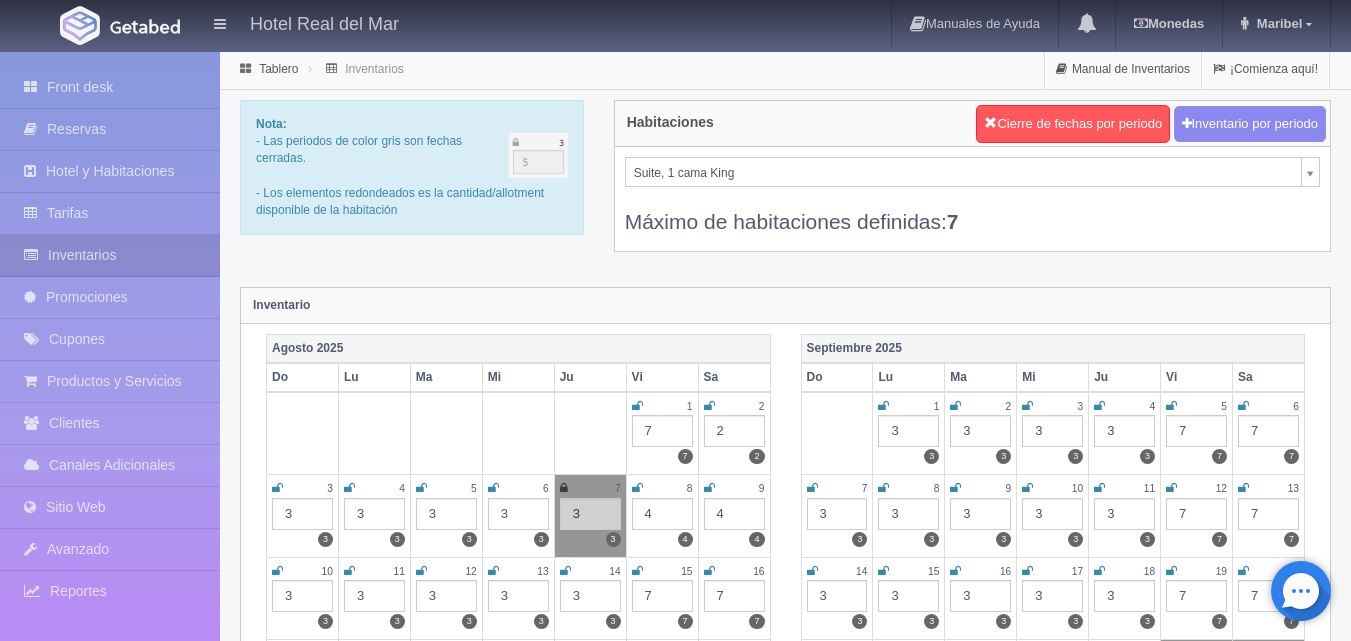 scroll, scrollTop: 100, scrollLeft: 0, axis: vertical 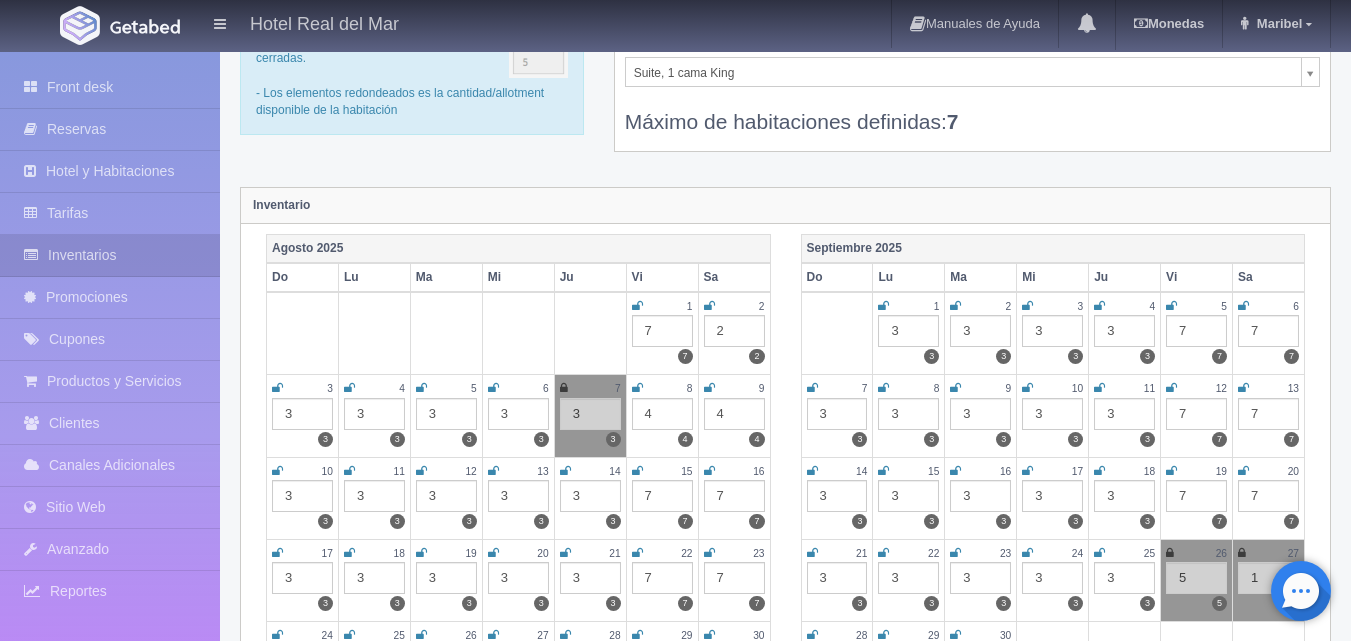 click at bounding box center [637, 388] 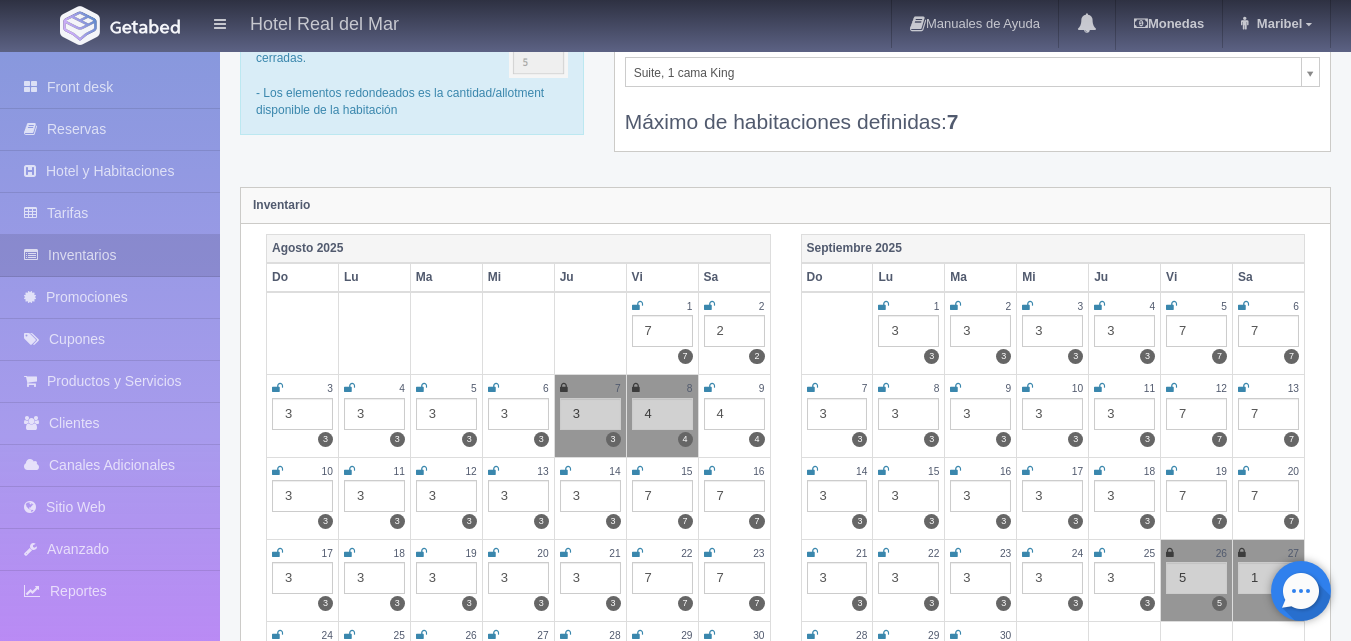 click at bounding box center [709, 388] 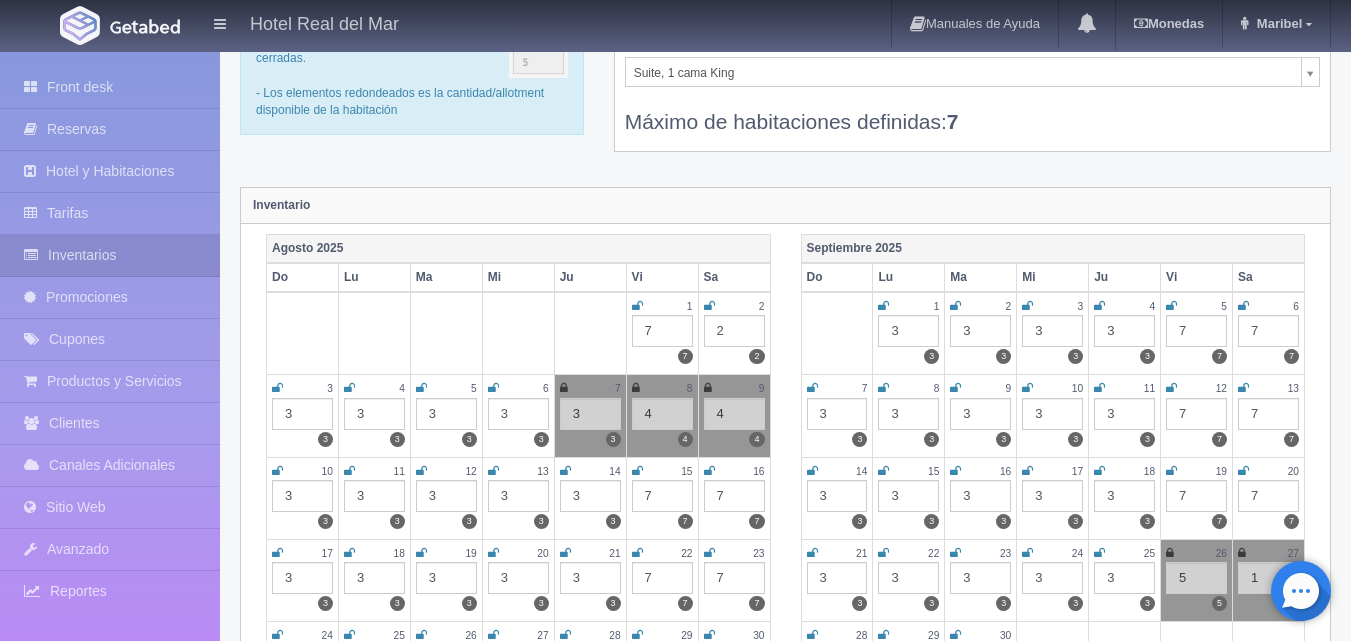 scroll, scrollTop: 0, scrollLeft: 0, axis: both 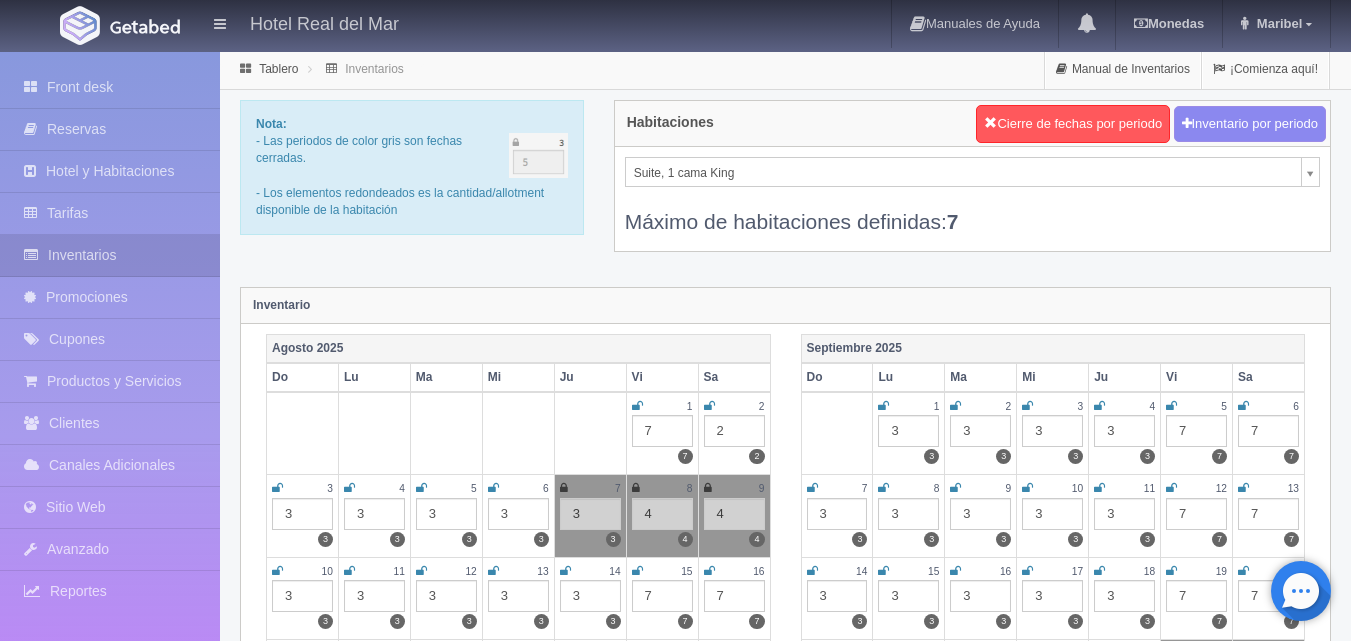 click on "Hotel Real del Mar
Manuales de Ayuda
Actualizaciones recientes
Monedas
Tipo de cambio/moneda USD
1 USD
=
19.498840							MXN
Modificar monedas
Maribel
Mi Perfil
Salir / Log Out
Procesando...
Front desk
Reservas
Hotel y Habitaciones
Tarifas
Inventarios" at bounding box center (675, 1777) 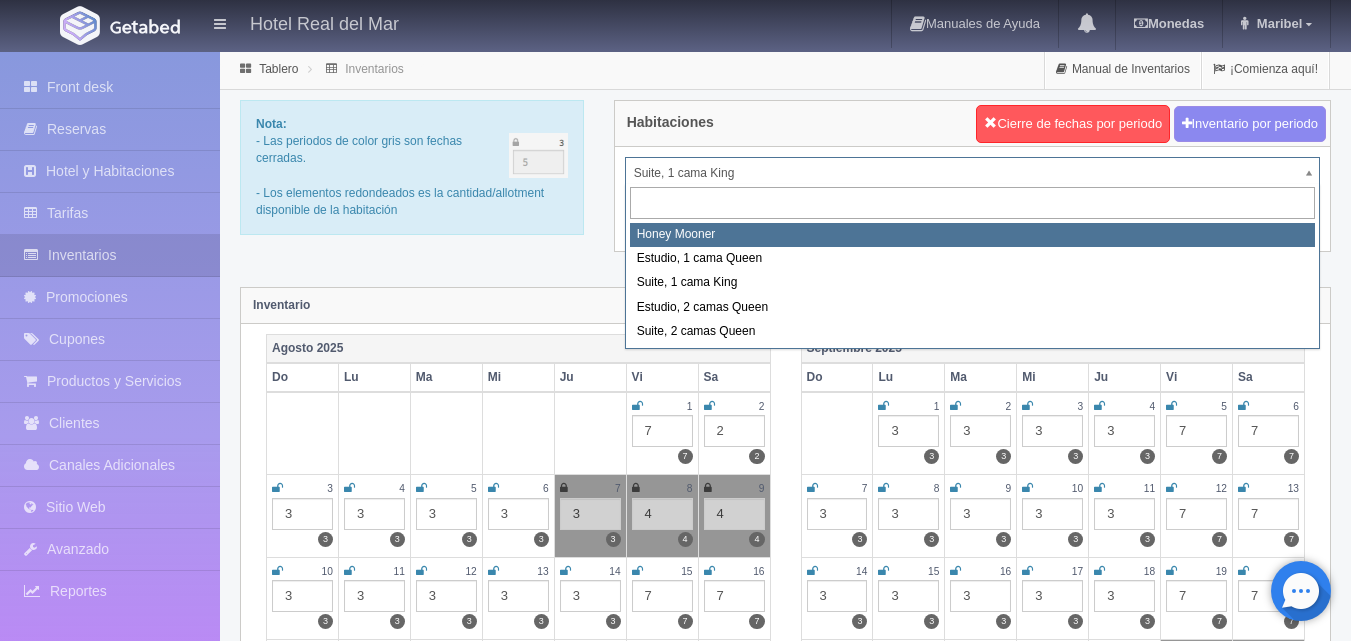 select on "2267" 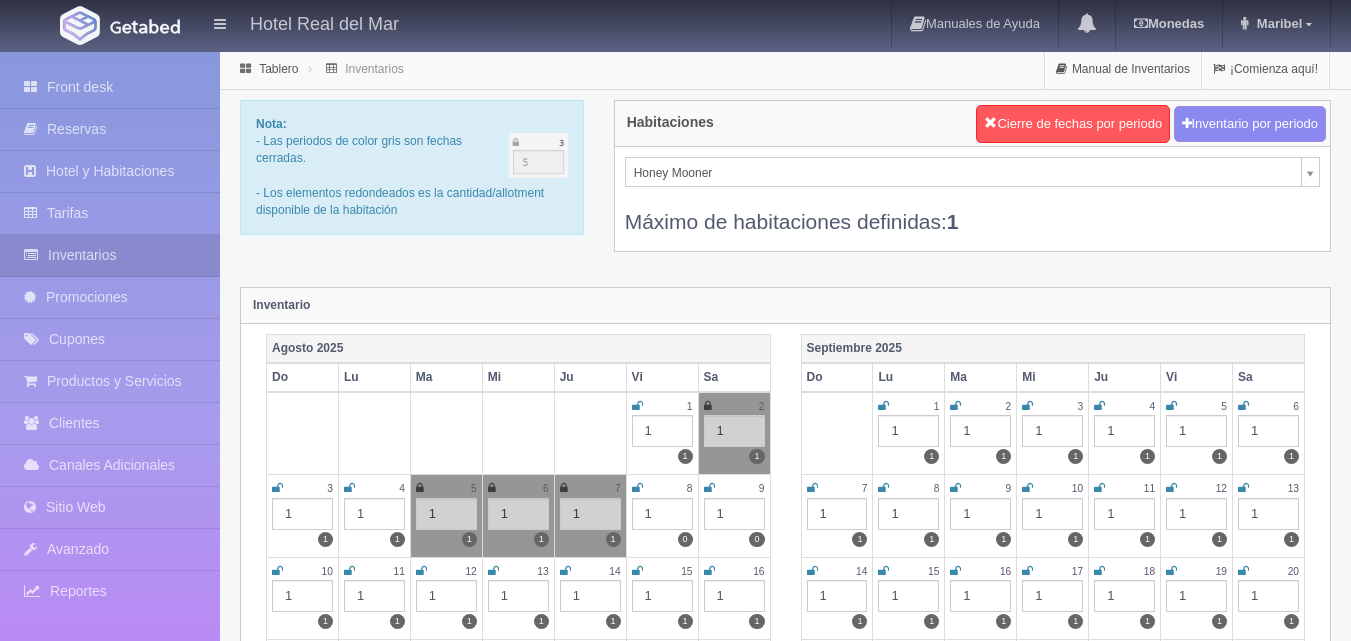 scroll, scrollTop: 0, scrollLeft: 0, axis: both 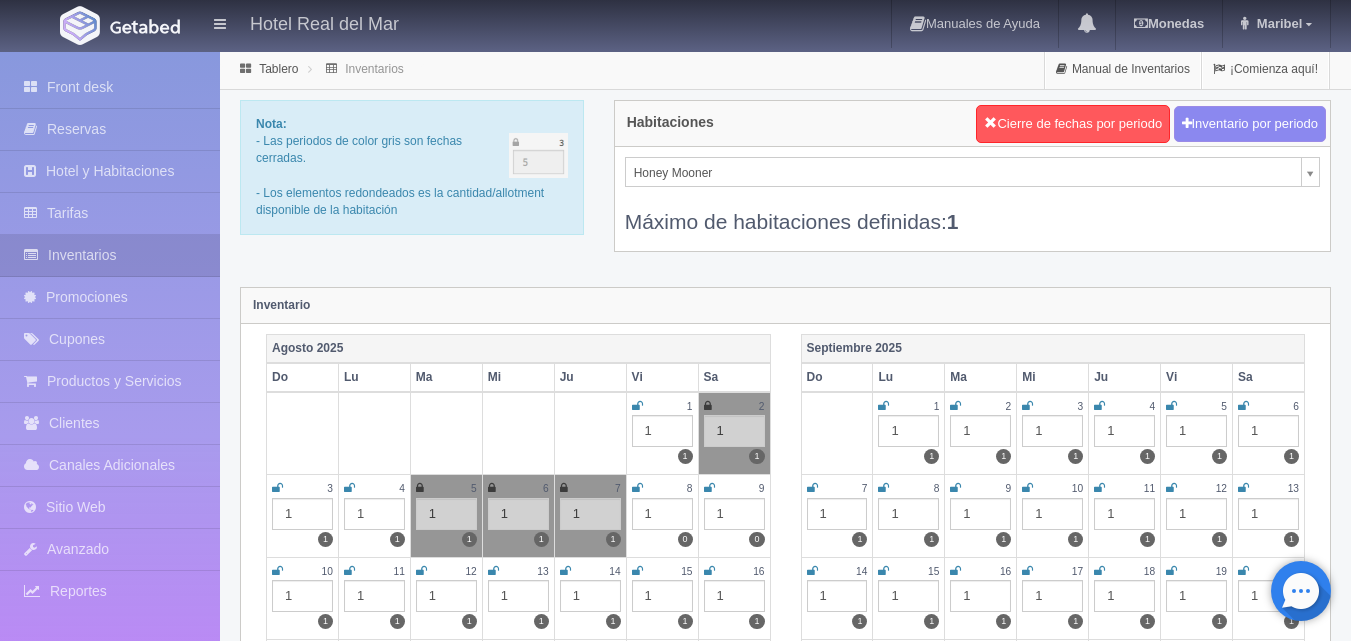 click on "Hotel Real del Mar
Manuales de Ayuda
Actualizaciones recientes
Monedas
Tipo de cambio/moneda USD
1 USD
=
19.498840							MXN
Modificar monedas
Maribel
Mi Perfil
Salir / Log Out
Procesando...
Front desk
Reservas
Hotel y Habitaciones
Tarifas
Inventarios" at bounding box center [675, 1777] 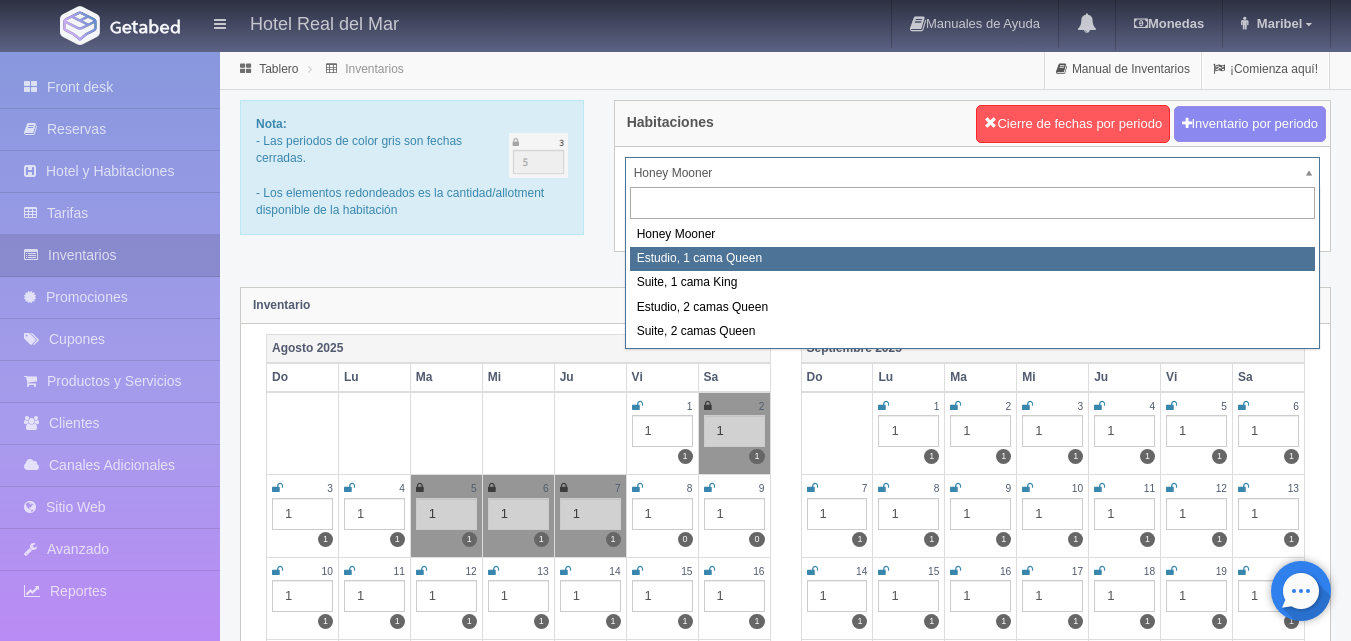 select on "2268" 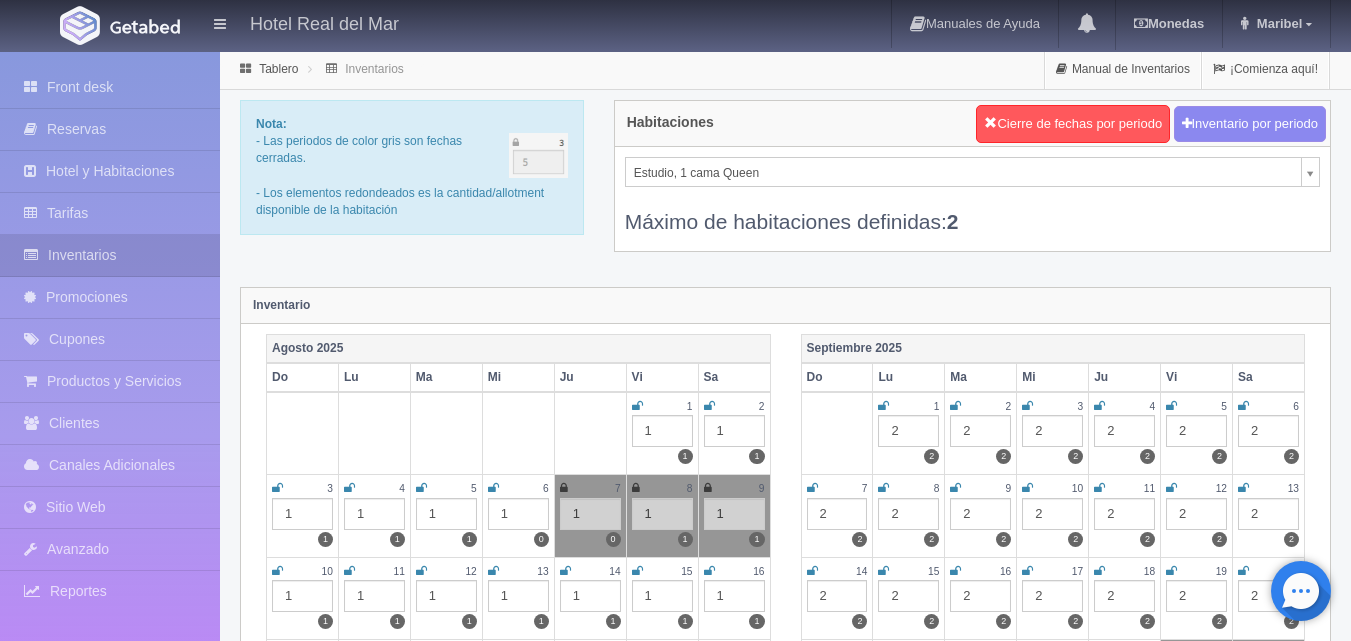 scroll, scrollTop: 0, scrollLeft: 0, axis: both 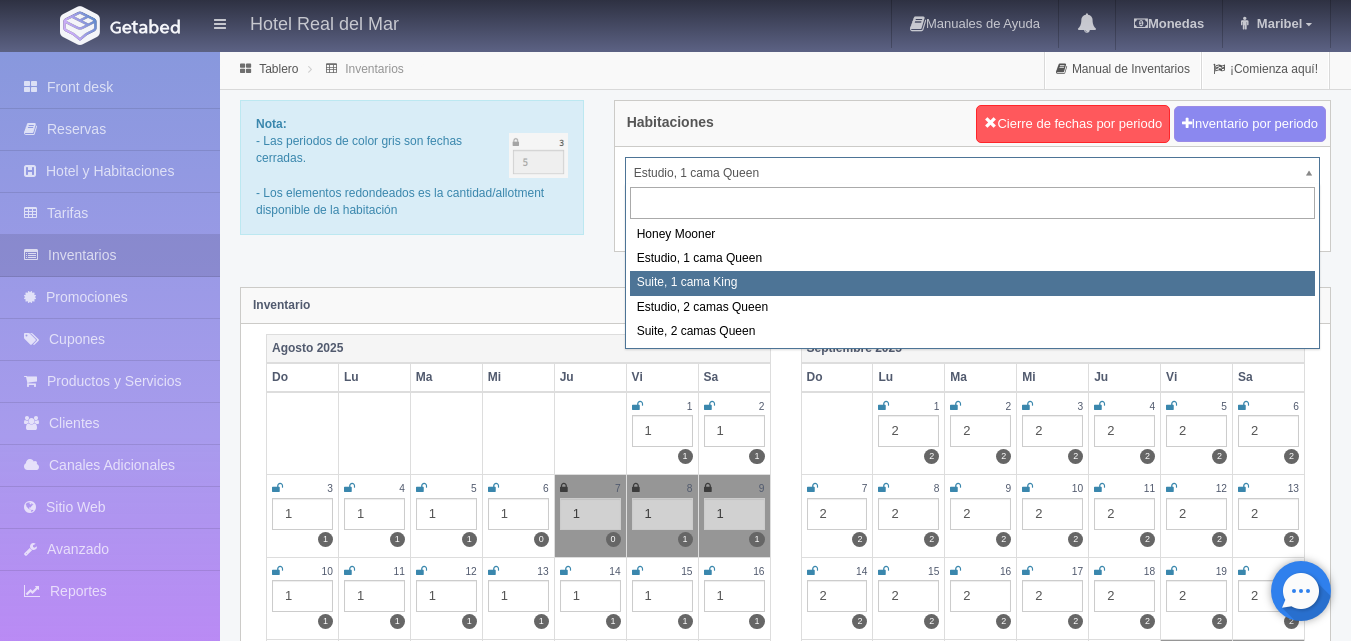 select on "2269" 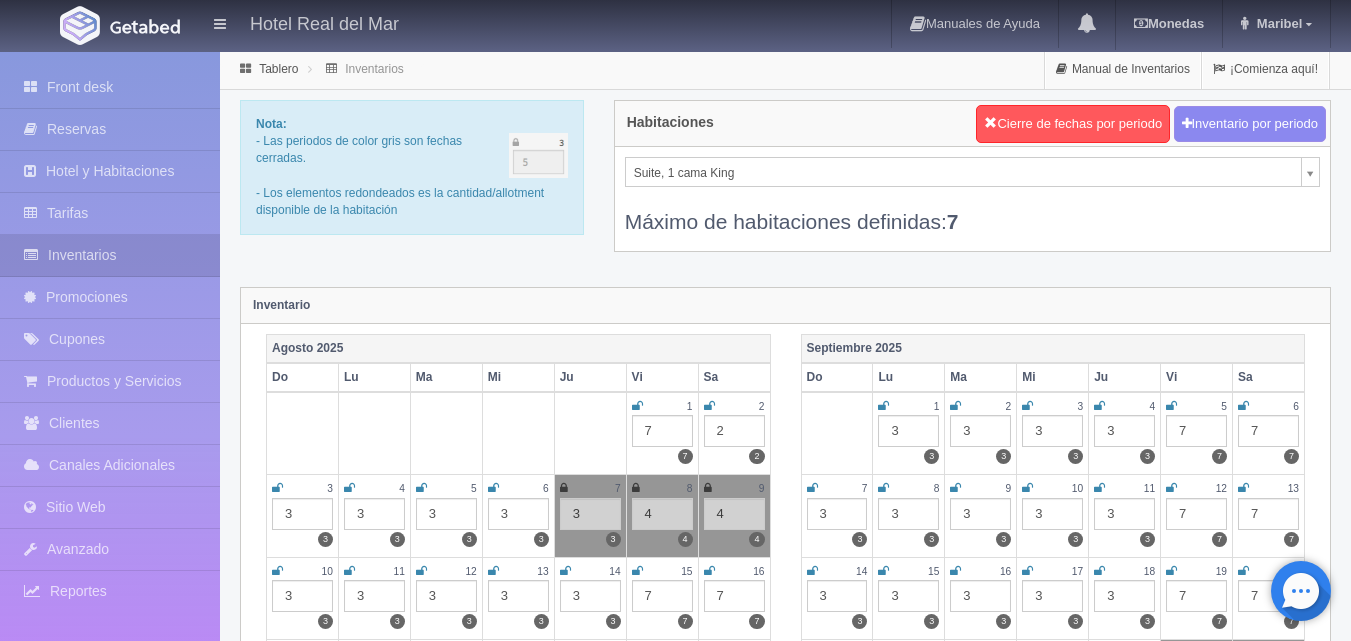 scroll, scrollTop: 0, scrollLeft: 0, axis: both 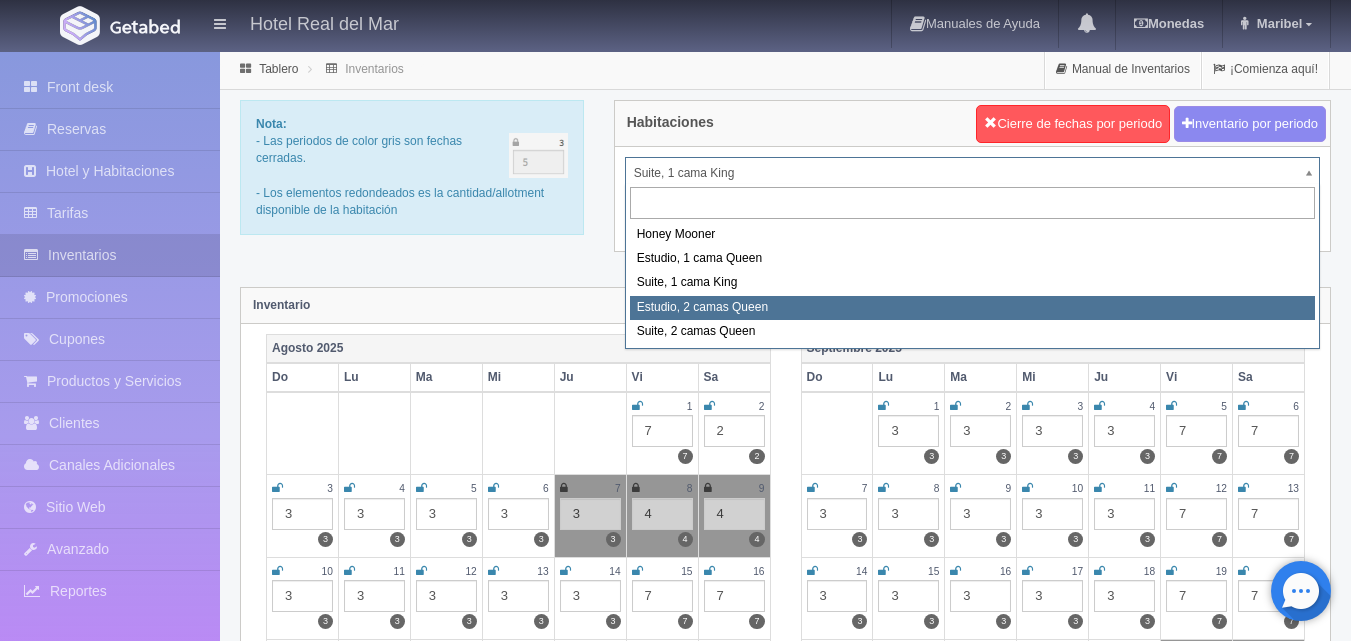 select on "2270" 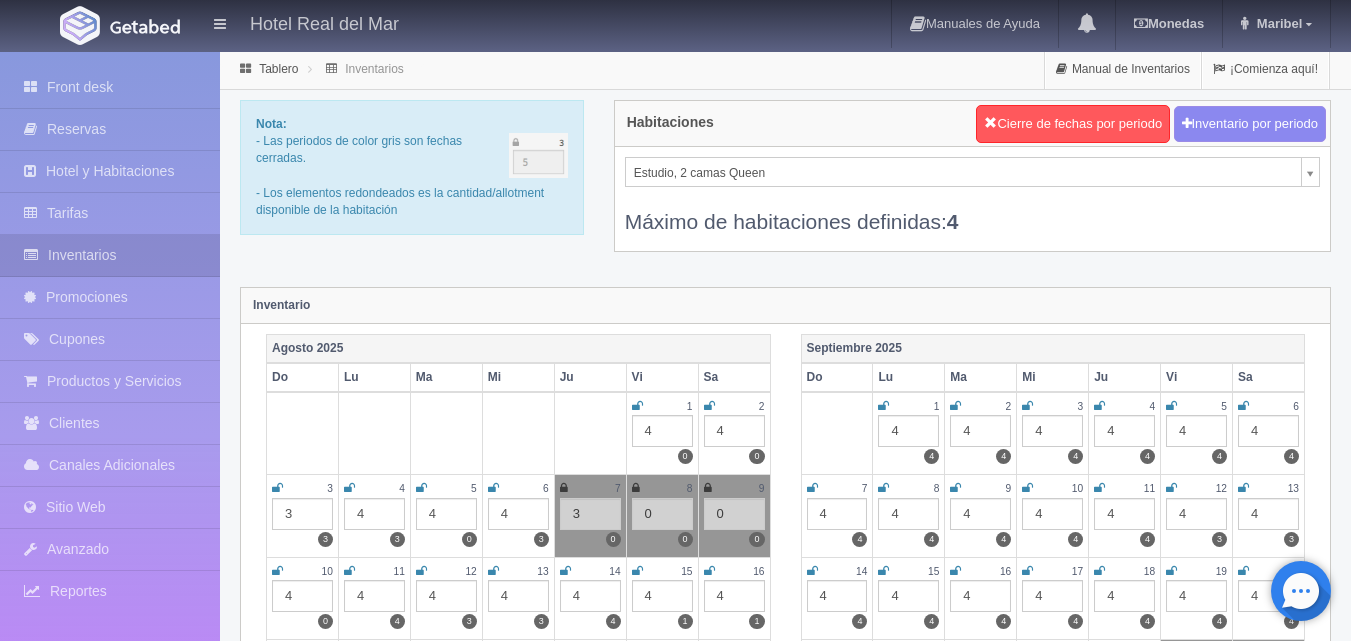 scroll, scrollTop: 0, scrollLeft: 0, axis: both 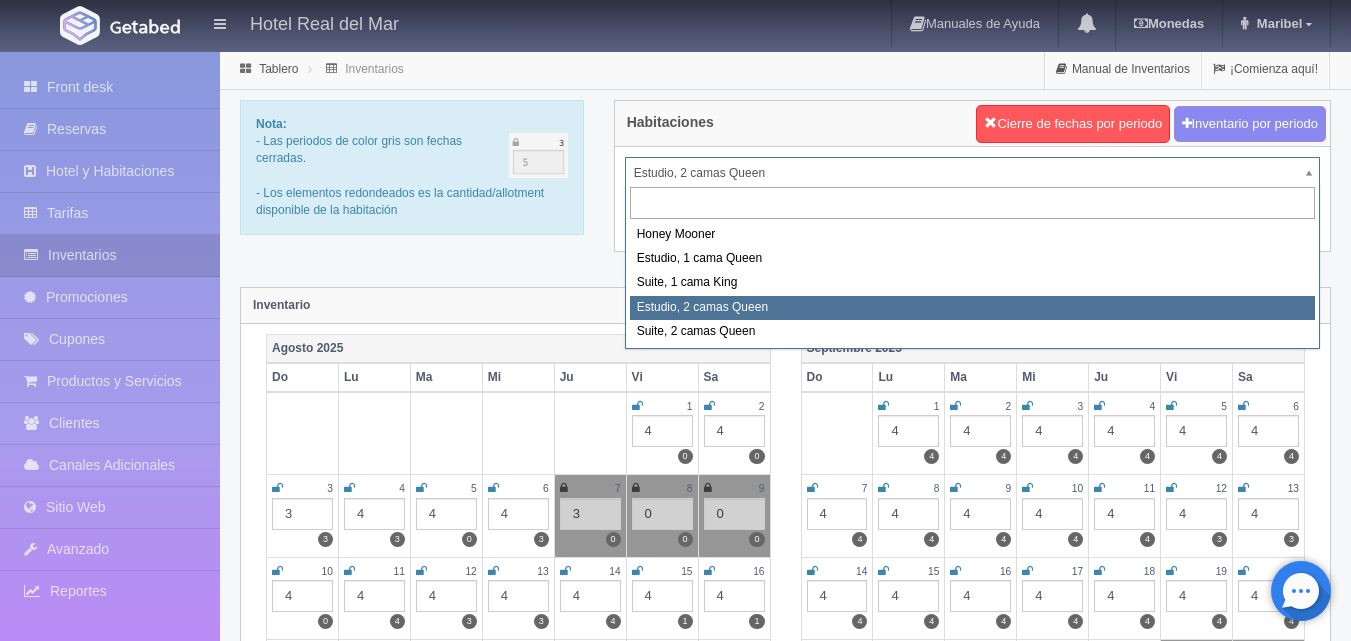 click on "Hotel Real del Mar
Manuales de Ayuda
Actualizaciones recientes
Monedas
Tipo de cambio/moneda USD
1 USD
=
19.498840							MXN
Modificar monedas
Maribel
Mi Perfil
Salir / Log Out
Procesando...
Front desk
Reservas
Hotel y Habitaciones
Tarifas
Inventarios" at bounding box center (675, 1777) 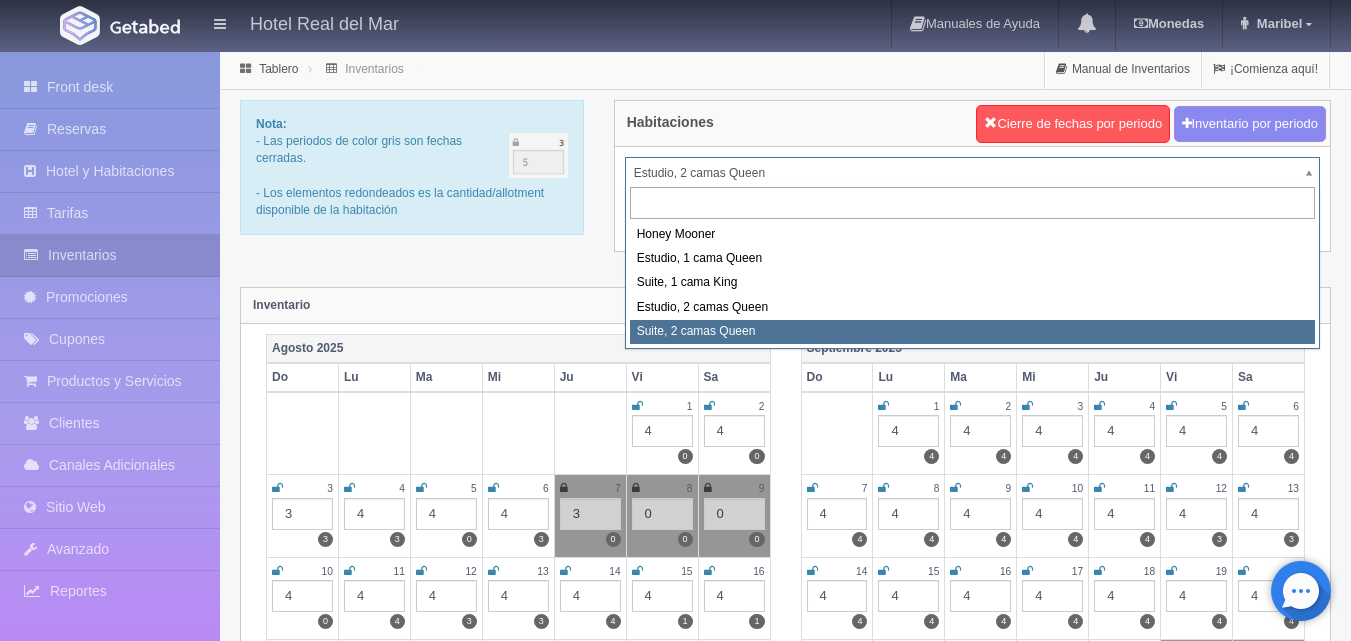 select on "2271" 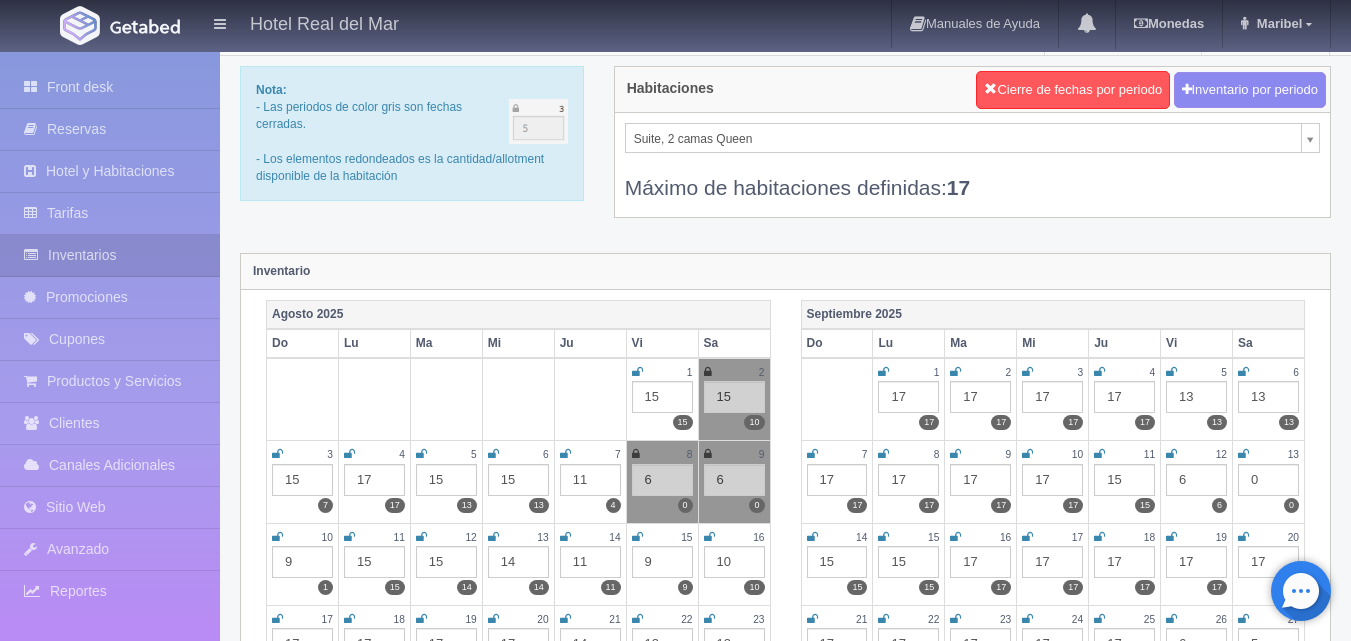 scroll, scrollTop: 0, scrollLeft: 0, axis: both 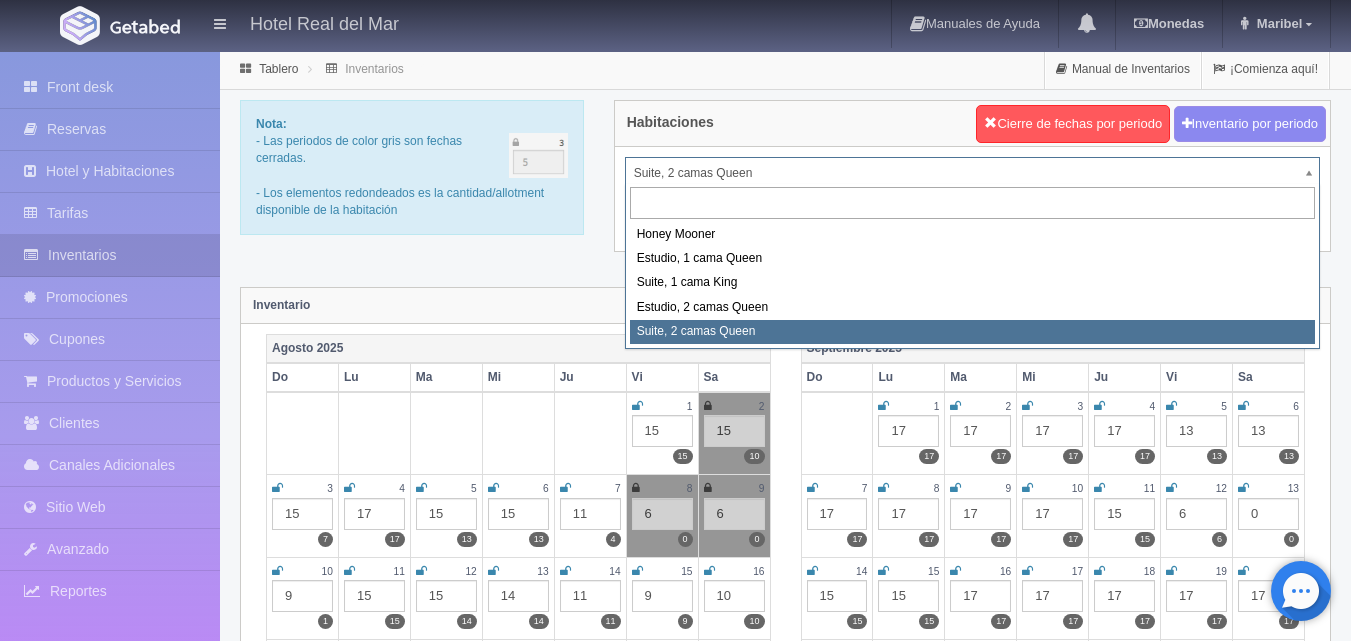 click on "Hotel Real del Mar
Manuales de Ayuda
Actualizaciones recientes
Monedas
Tipo de cambio/moneda USD
1 USD
=
19.498840							MXN
Modificar monedas
Maribel
Mi Perfil
Salir / Log Out
Procesando...
Front desk
Reservas
Hotel y Habitaciones
Tarifas
Inventarios" at bounding box center (675, 1777) 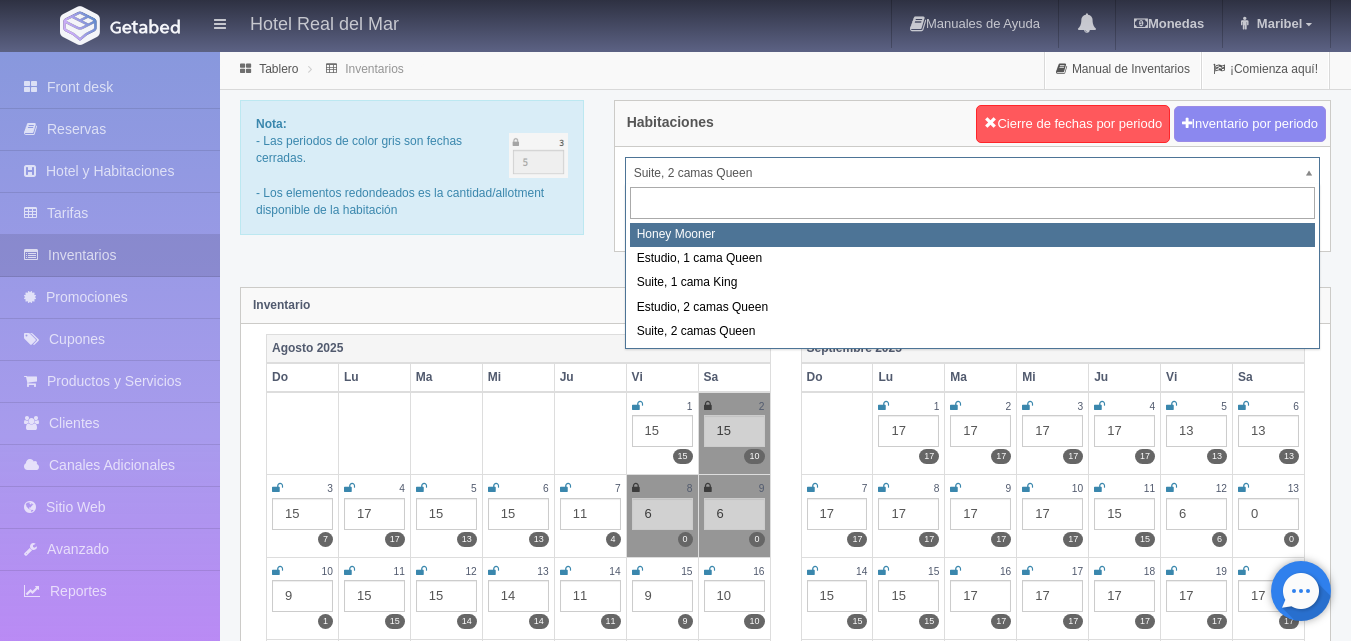 select on "2267" 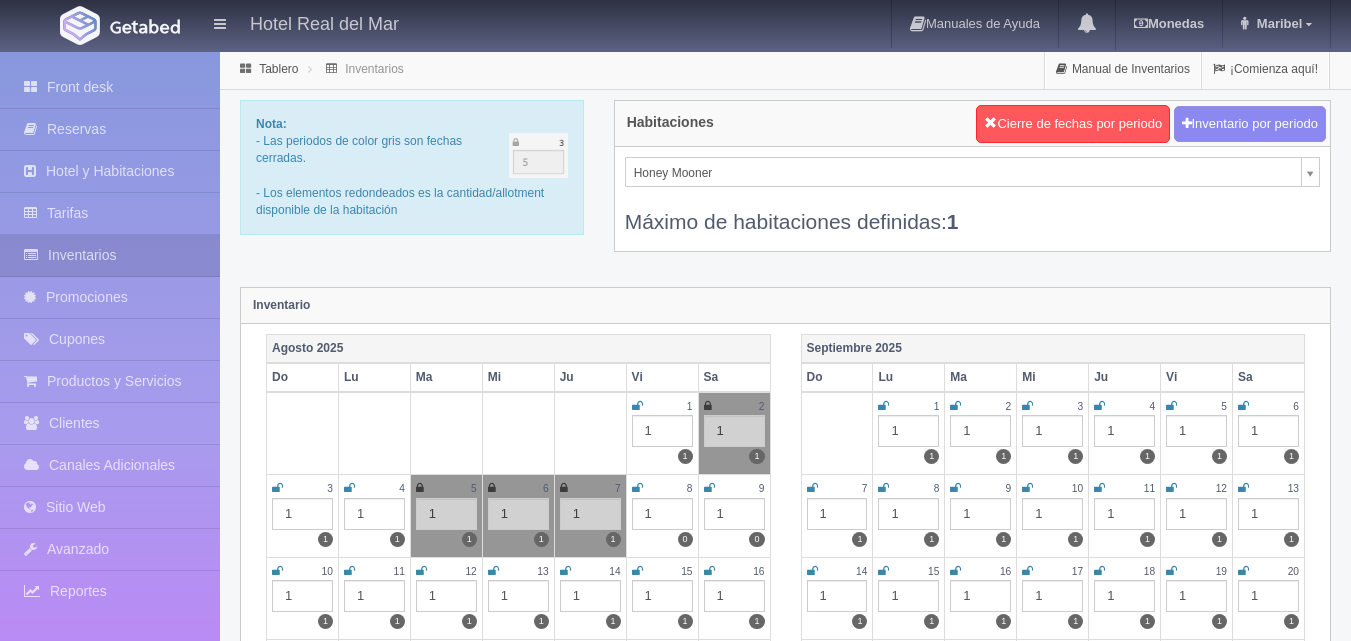 scroll, scrollTop: 0, scrollLeft: 0, axis: both 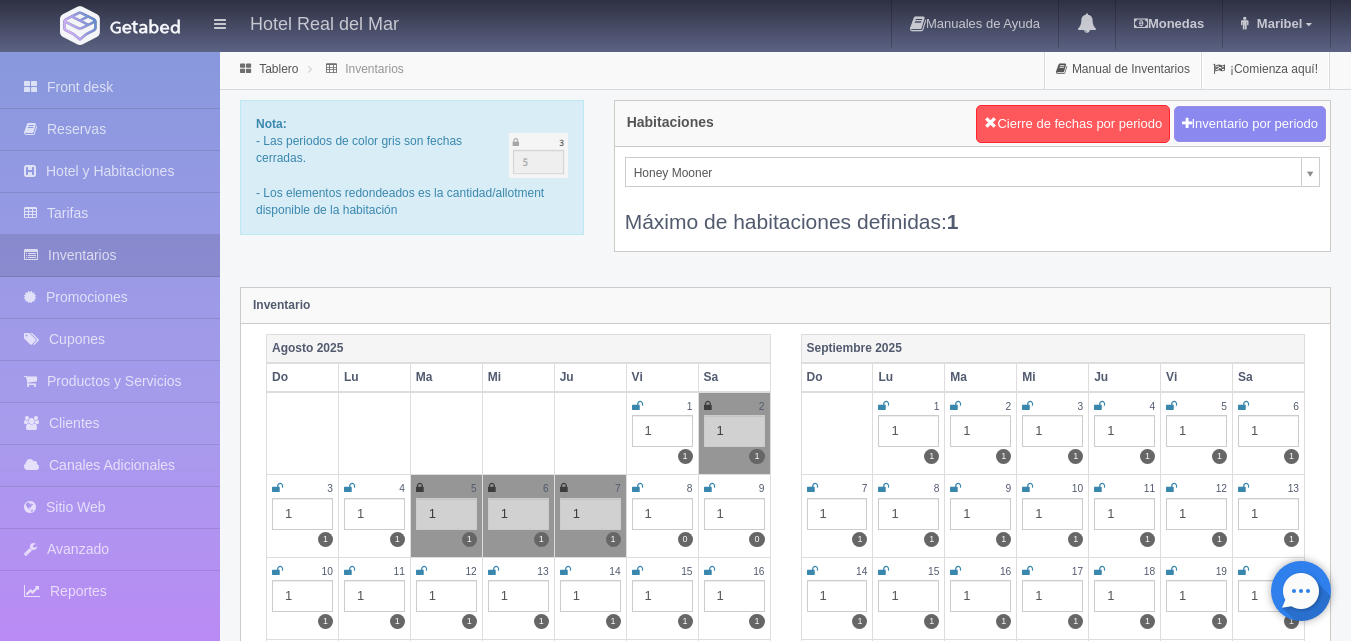 click at bounding box center (637, 488) 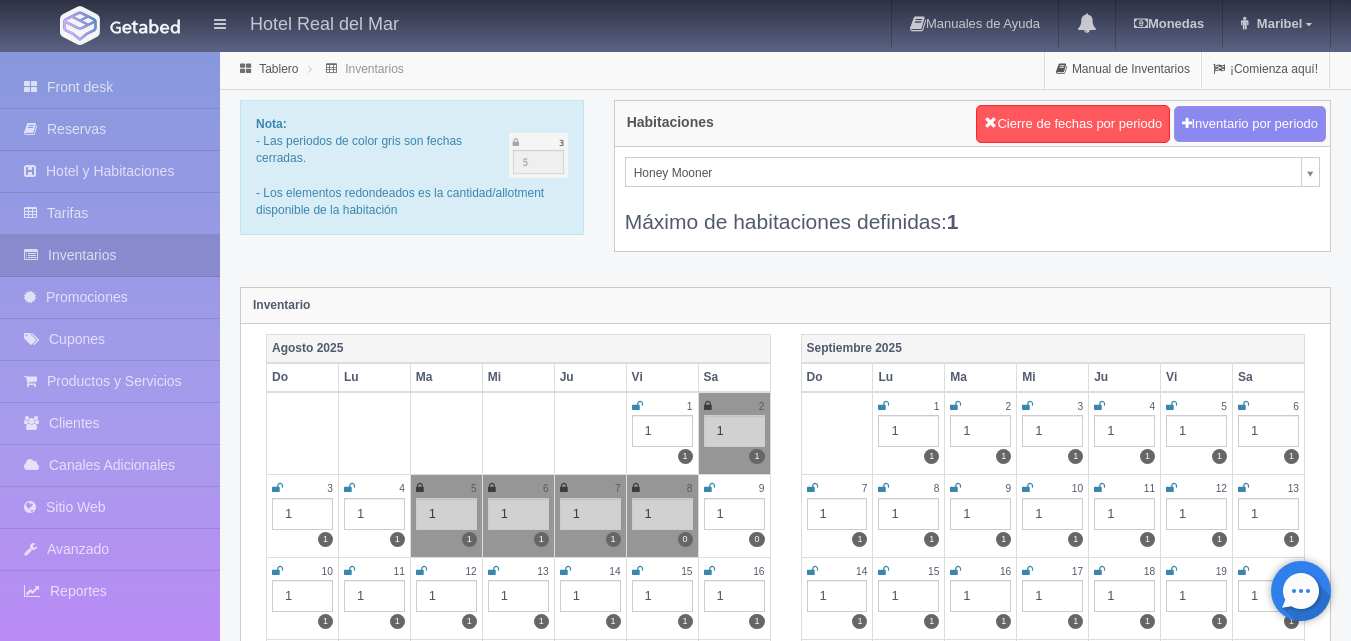 click at bounding box center (709, 488) 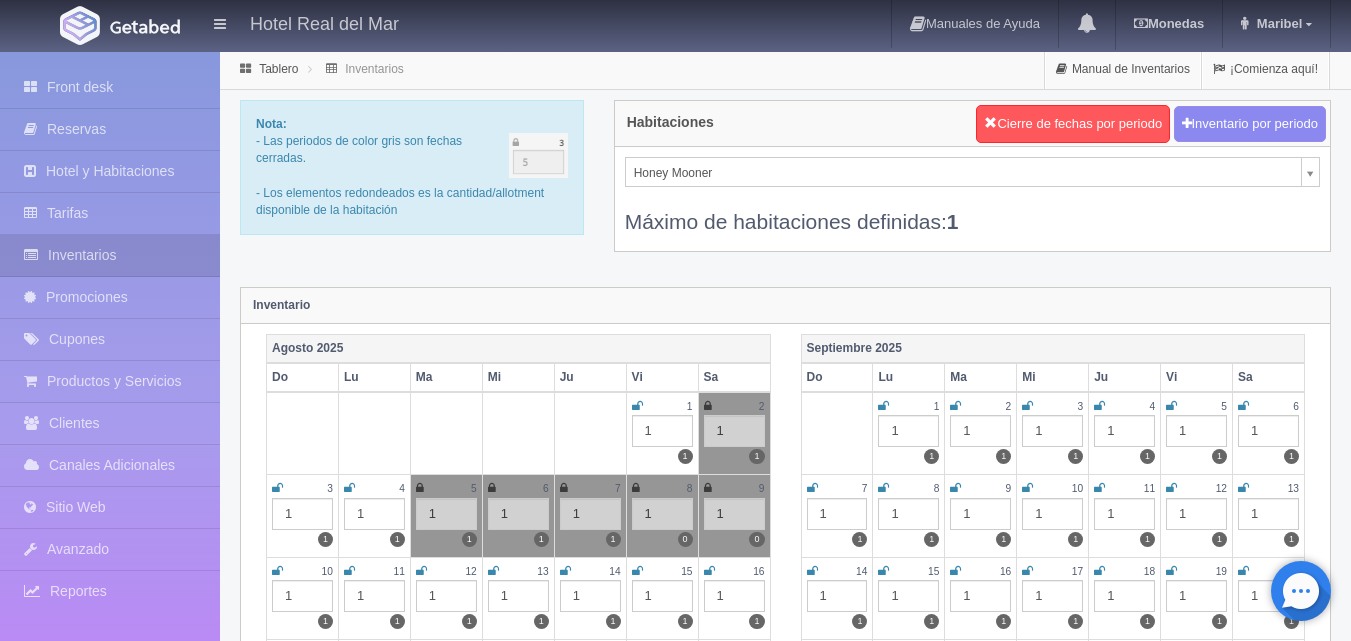 click on "Hotel Real del Mar
Manuales de Ayuda
Actualizaciones recientes
Monedas
Tipo de cambio/moneda USD
1 USD
=
19.498840							MXN
Modificar monedas
Maribel
Mi Perfil
Salir / Log Out
Procesando...
Front desk
Reservas
Hotel y Habitaciones
Tarifas
Inventarios" at bounding box center [675, 1777] 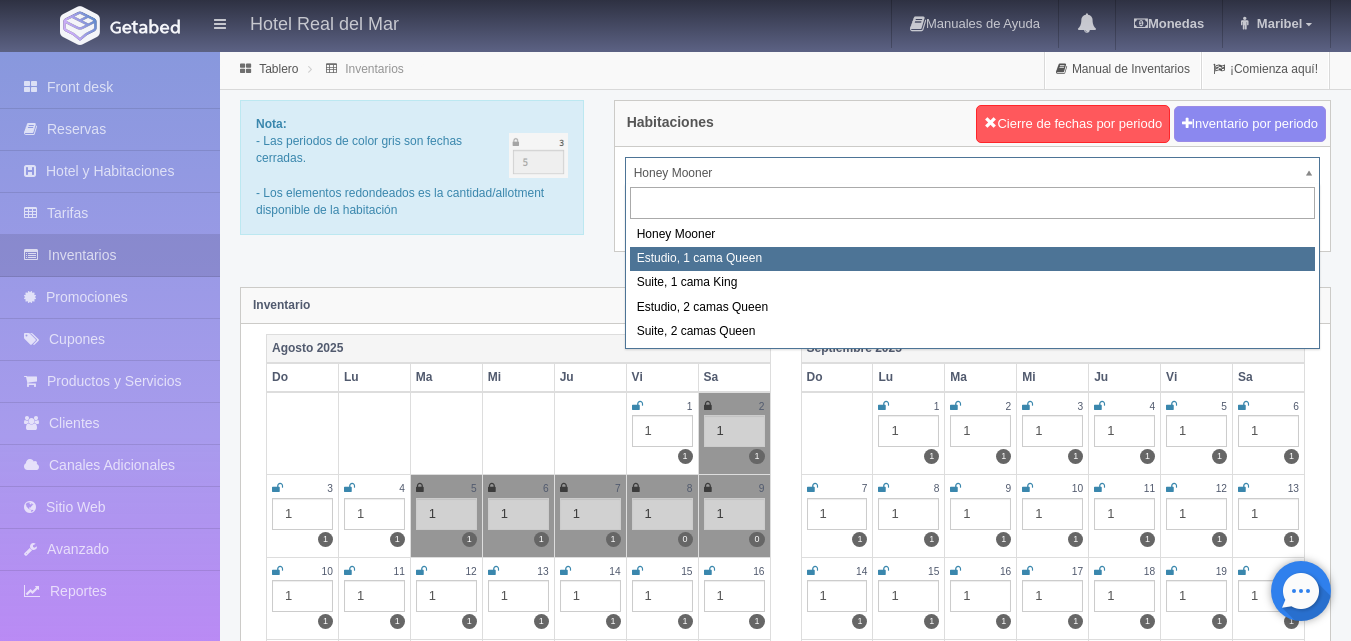 select on "2268" 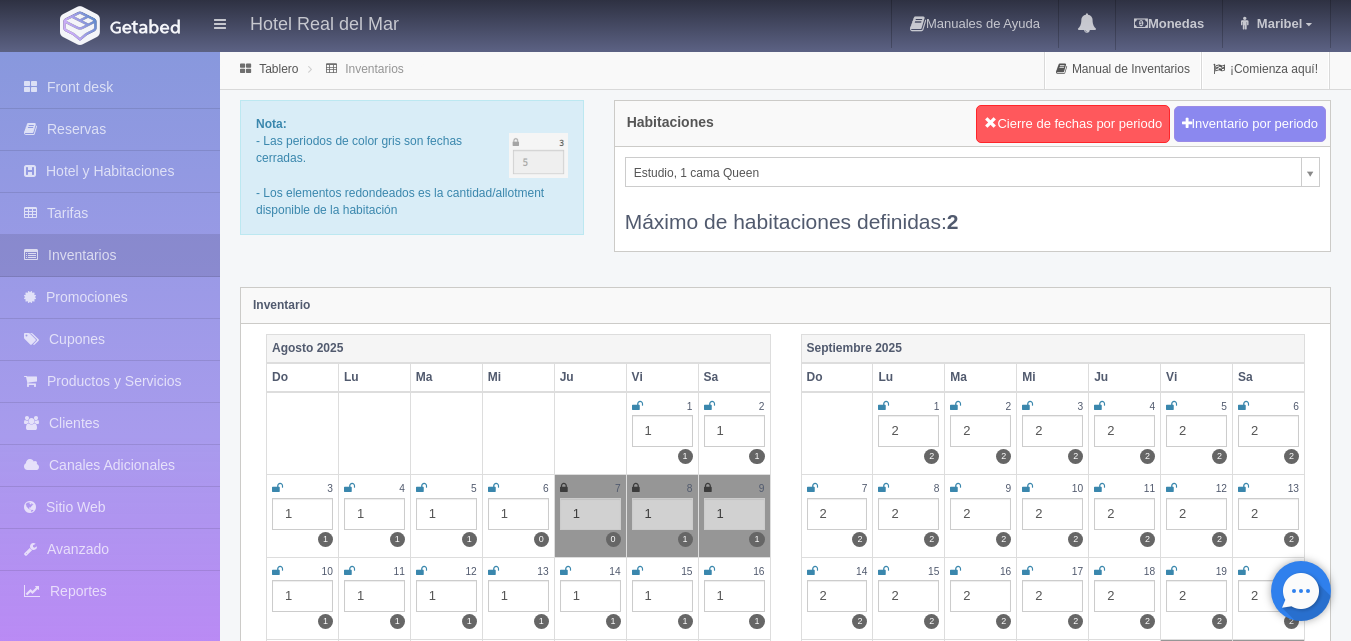 scroll, scrollTop: 0, scrollLeft: 0, axis: both 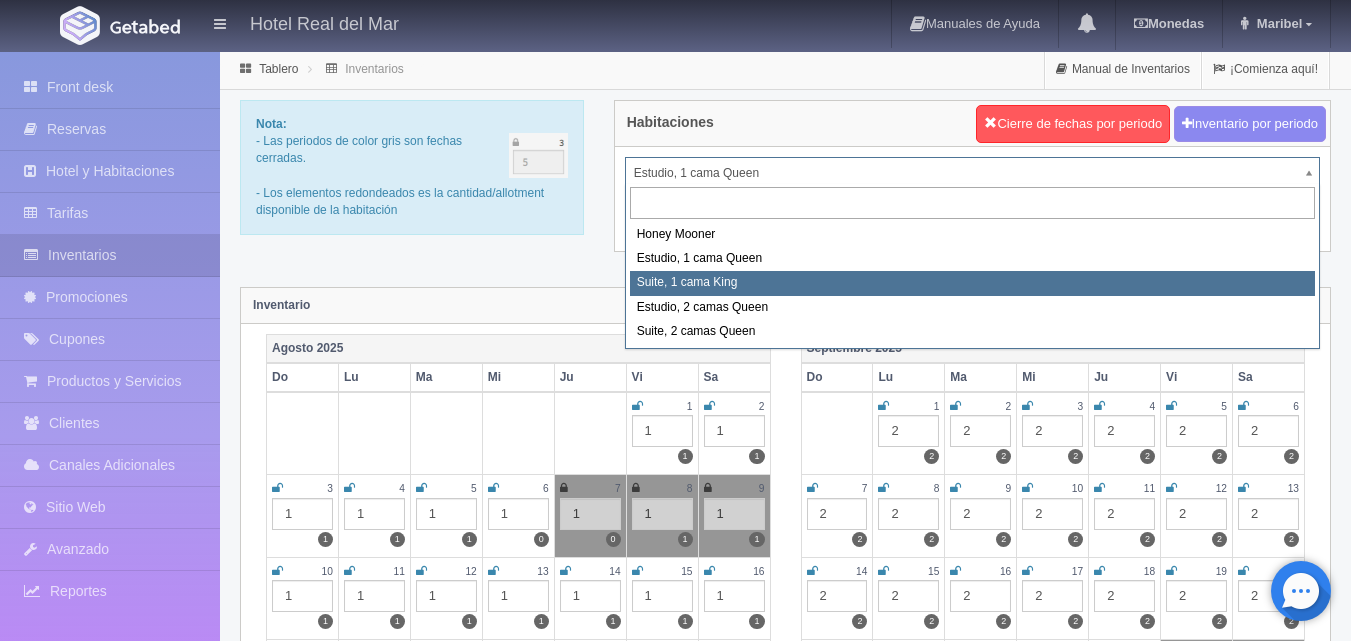 select on "2269" 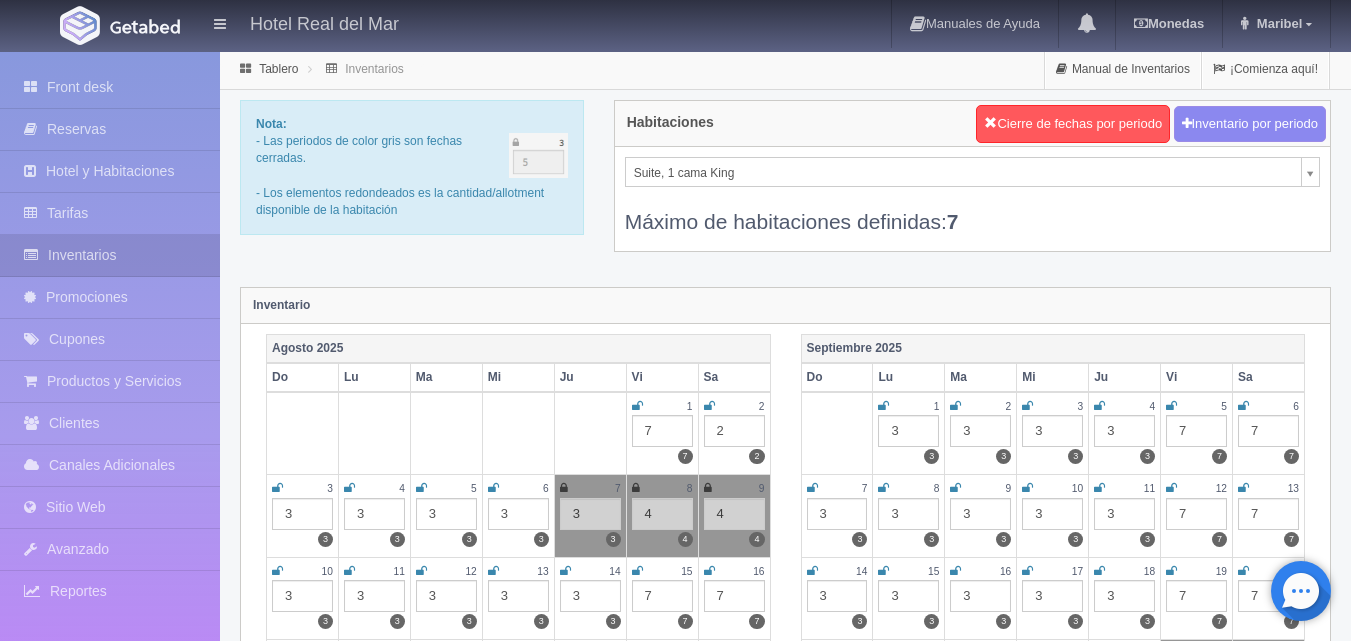 scroll, scrollTop: 0, scrollLeft: 0, axis: both 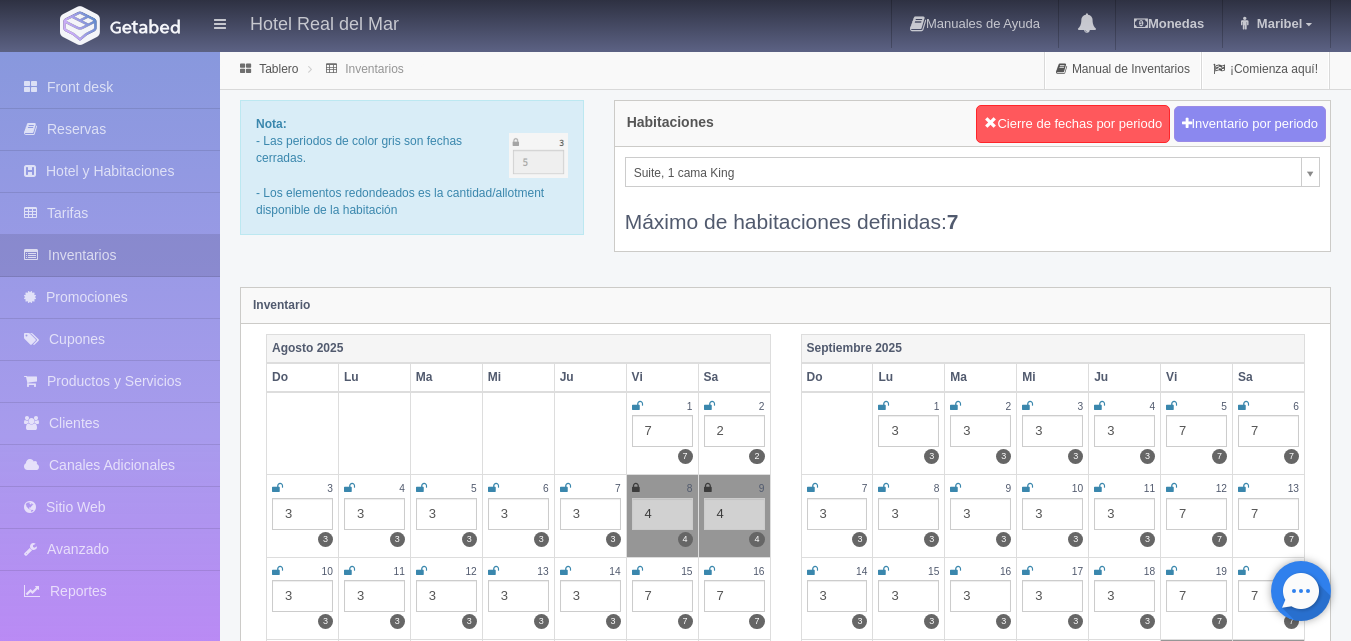 click on "Hotel Real del Mar
Manuales de Ayuda
Actualizaciones recientes
Monedas
Tipo de cambio/moneda USD
1 USD
=
19.498840							MXN
Modificar monedas
Maribel
Mi Perfil
Salir / Log Out
Procesando...
Front desk
Reservas
Hotel y Habitaciones
Tarifas
Inventarios" at bounding box center [675, 1777] 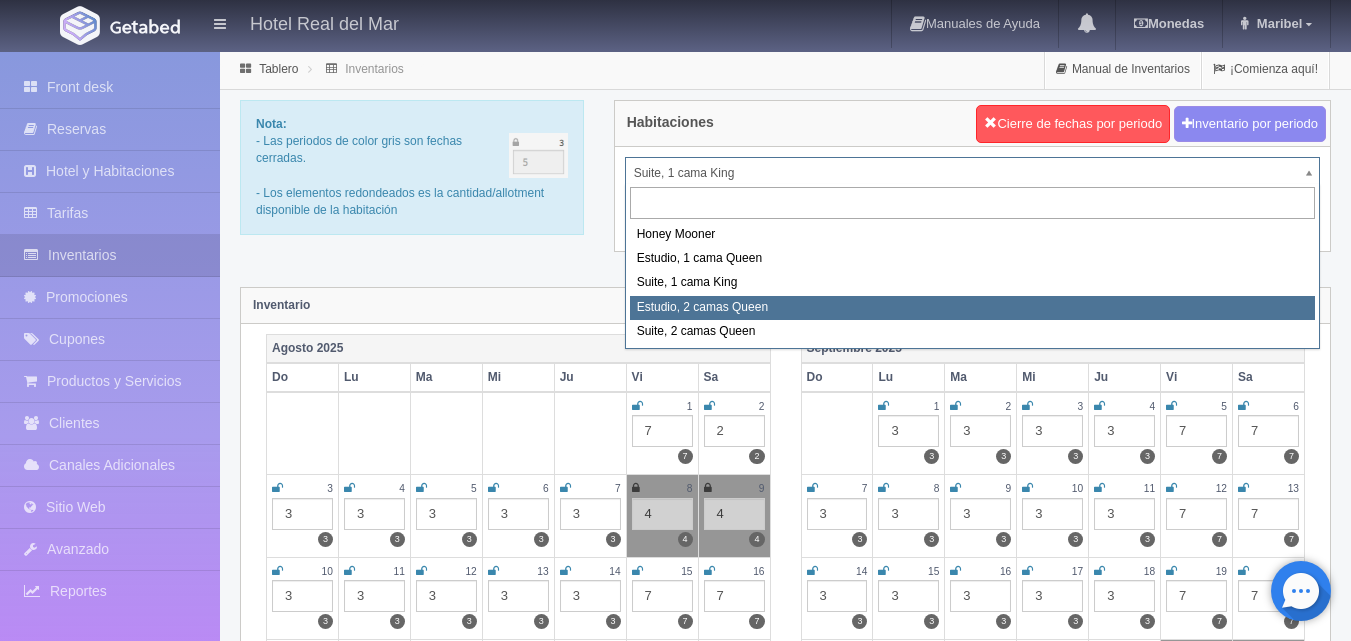 select on "2270" 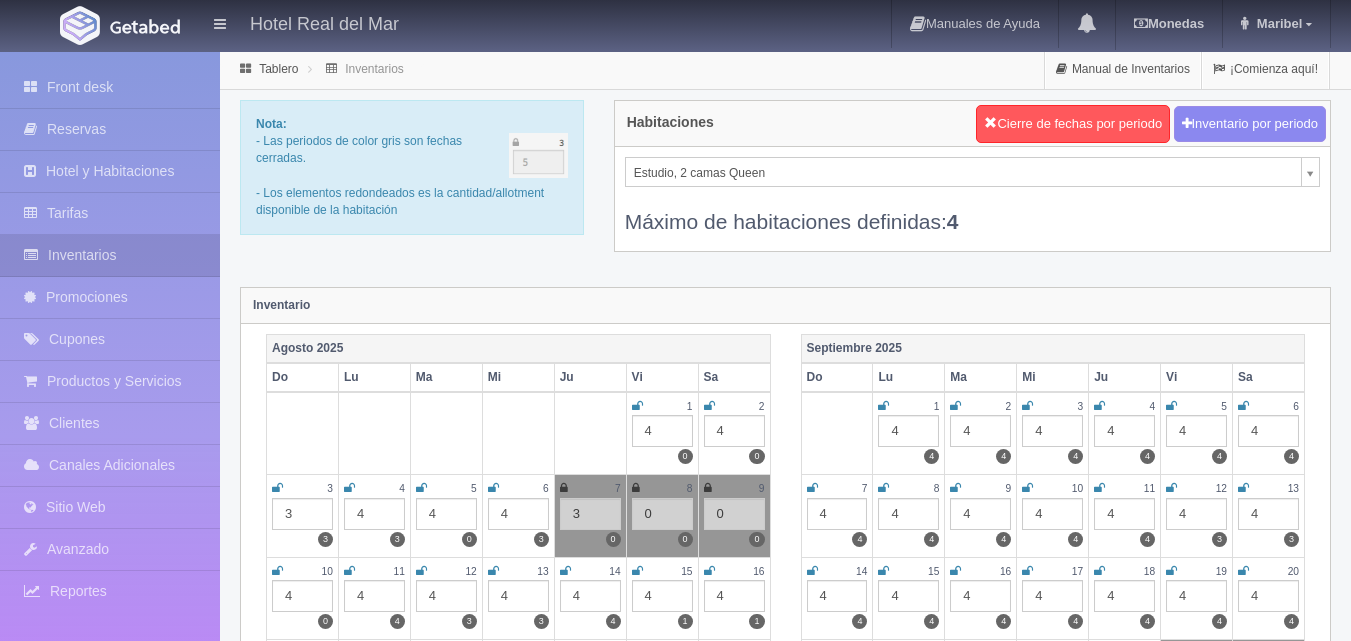 scroll, scrollTop: 0, scrollLeft: 0, axis: both 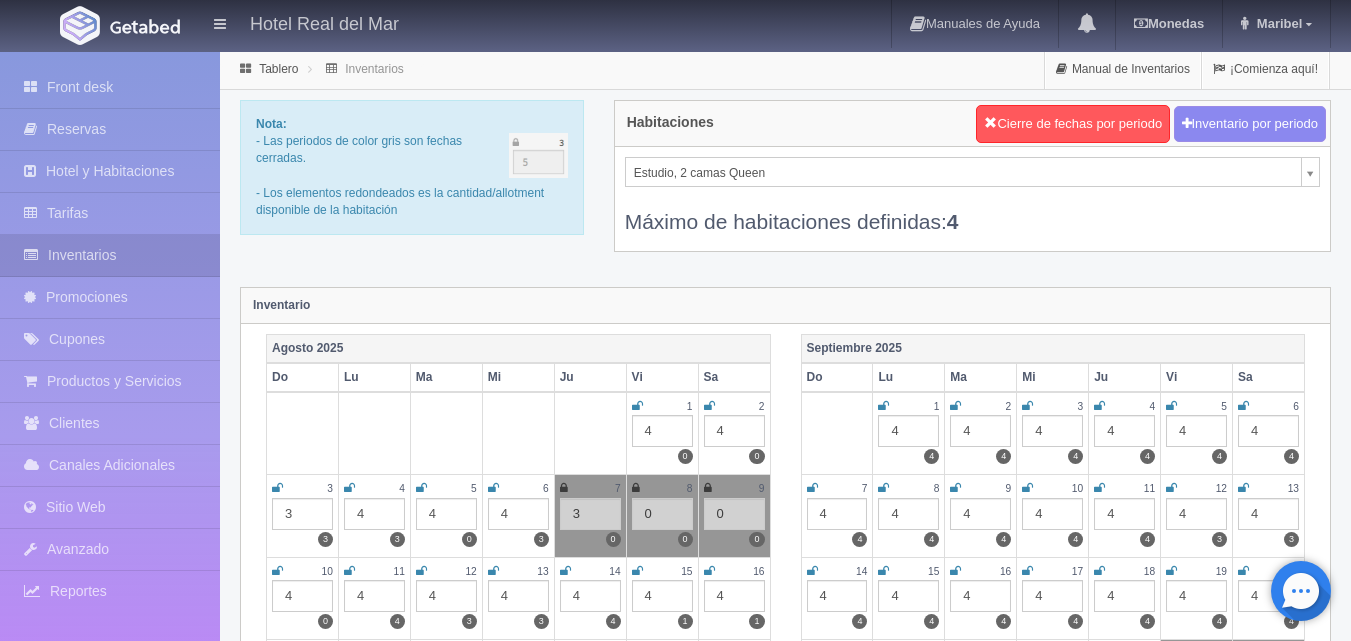 click on "Hotel Real del Mar
Manuales de Ayuda
Actualizaciones recientes
Monedas
Tipo de cambio/moneda USD
1 USD
=
19.498840							MXN
Modificar monedas
Maribel
Mi Perfil
Salir / Log Out
Procesando...
Front desk
Reservas
Hotel y Habitaciones
Tarifas
Inventarios" at bounding box center [675, 1777] 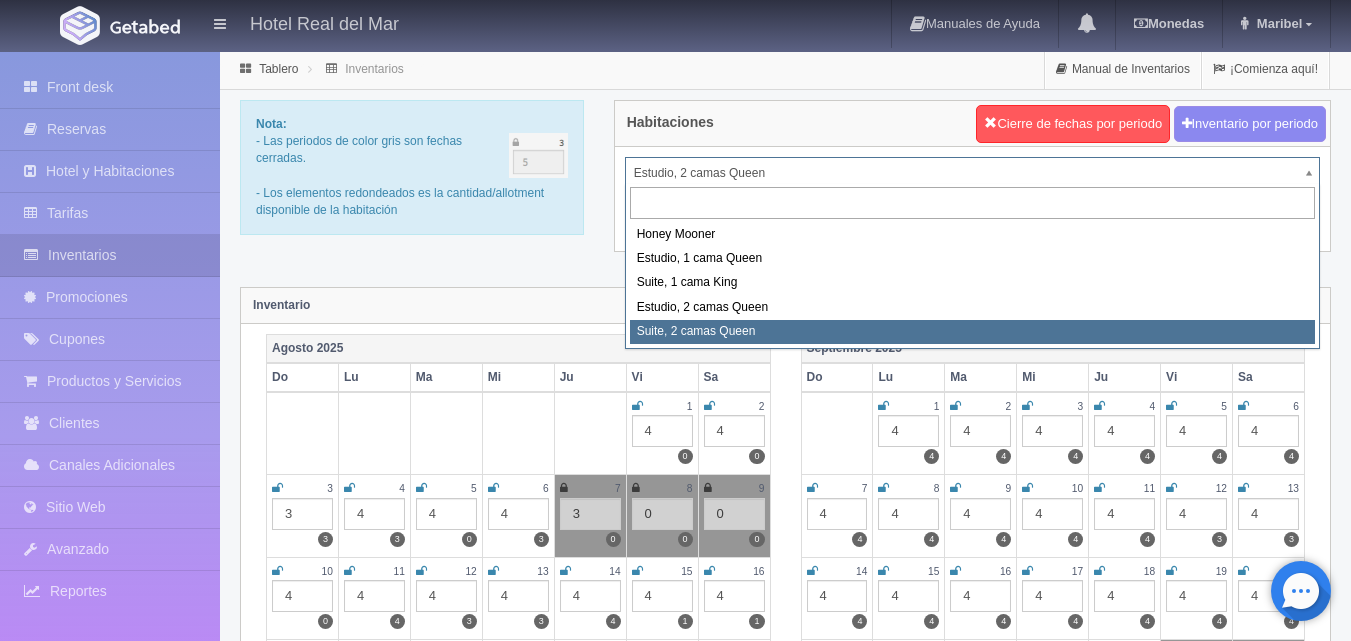 select on "2271" 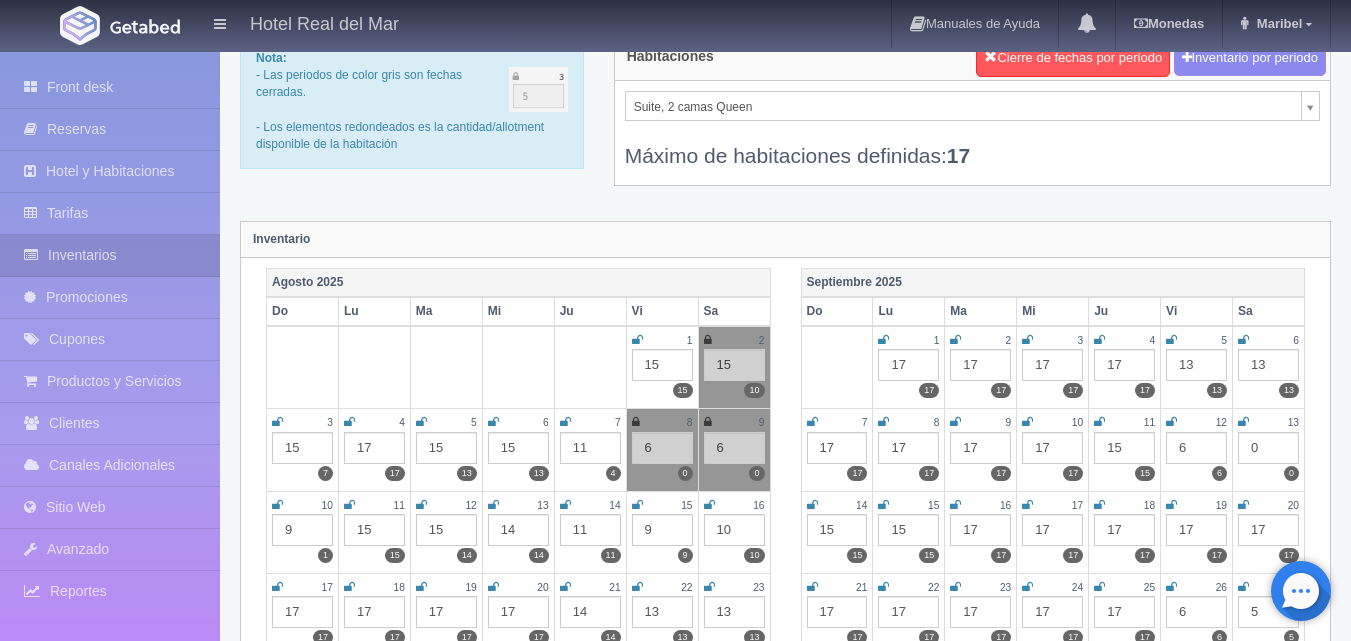 scroll, scrollTop: 100, scrollLeft: 0, axis: vertical 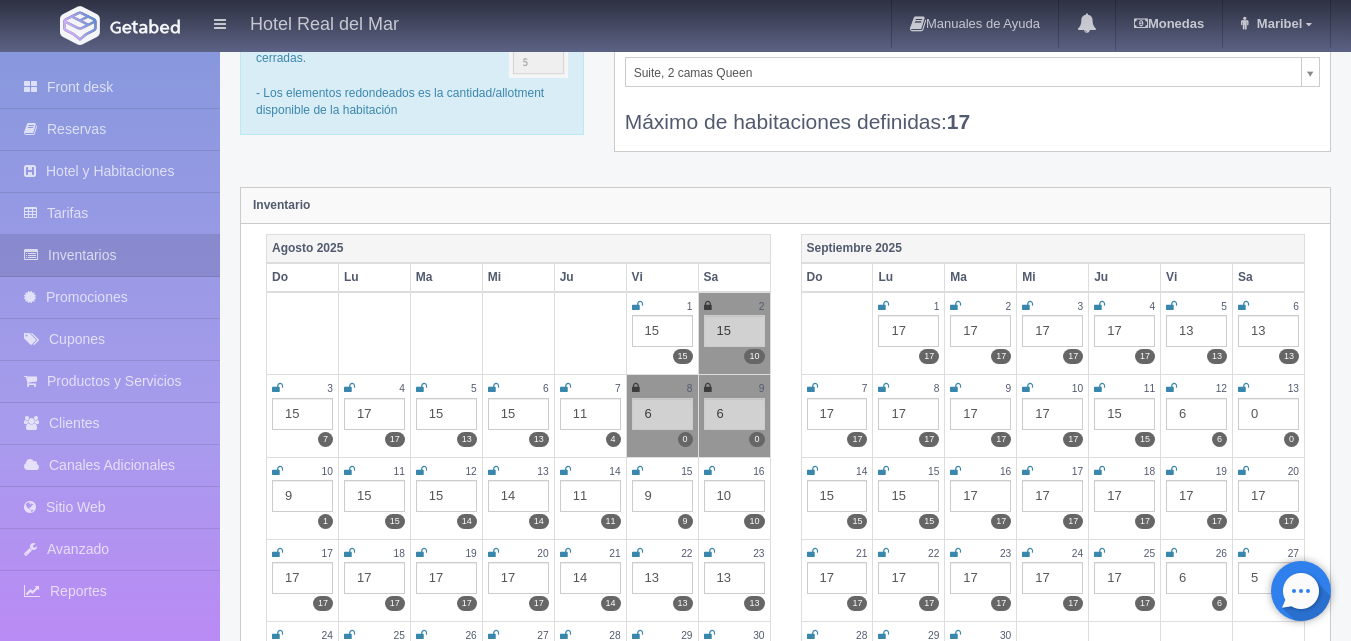 click on "11" at bounding box center (590, 414) 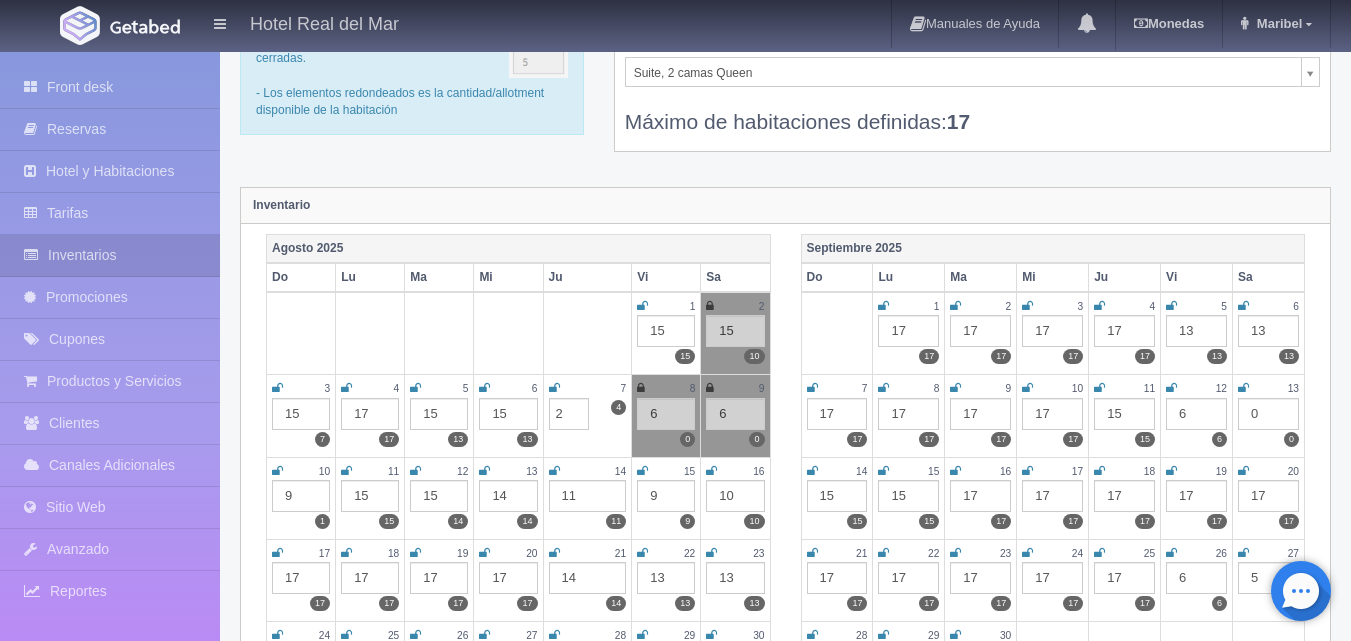type on "2" 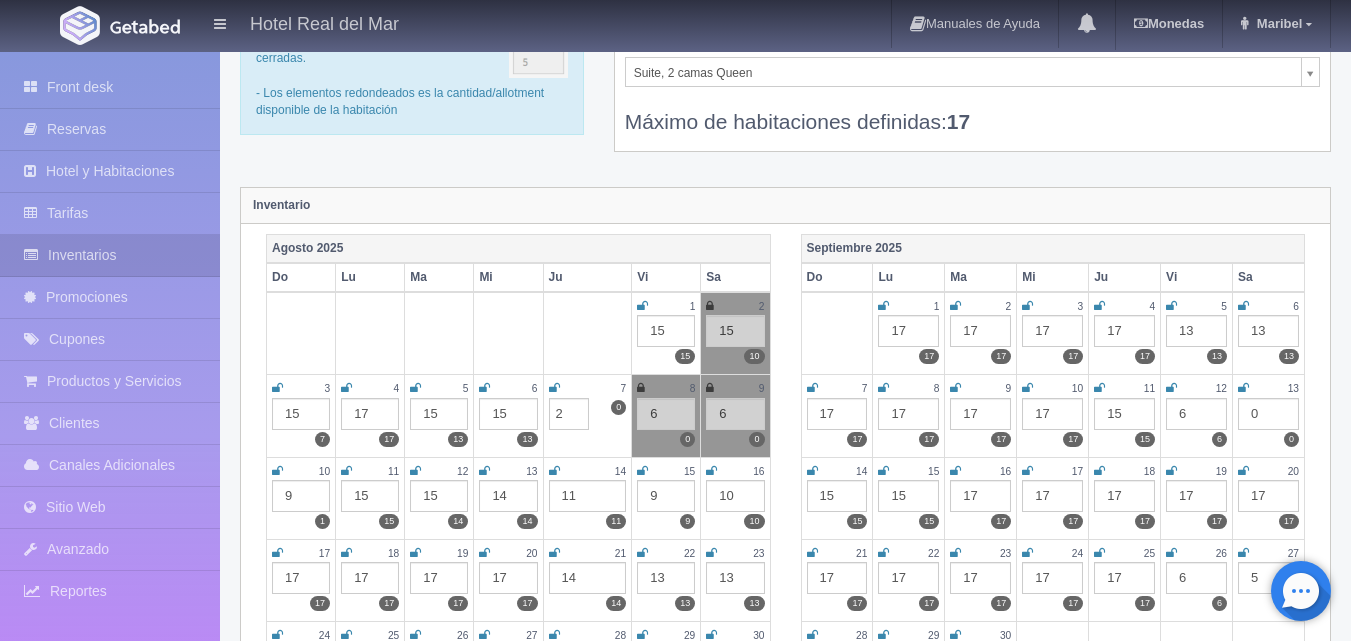 click on "Habitaciones
Cierre de fechas por periodo
Inventario por periodo
Suite, 2 camas Queen
Honey Mooner
Estudio, 1 cama Queen
Suite, 1 cama King
Estudio, 2 camas Queen
Suite, 2 camas Queen
Máximo de habitaciones definidas:  17" at bounding box center (972, 88) 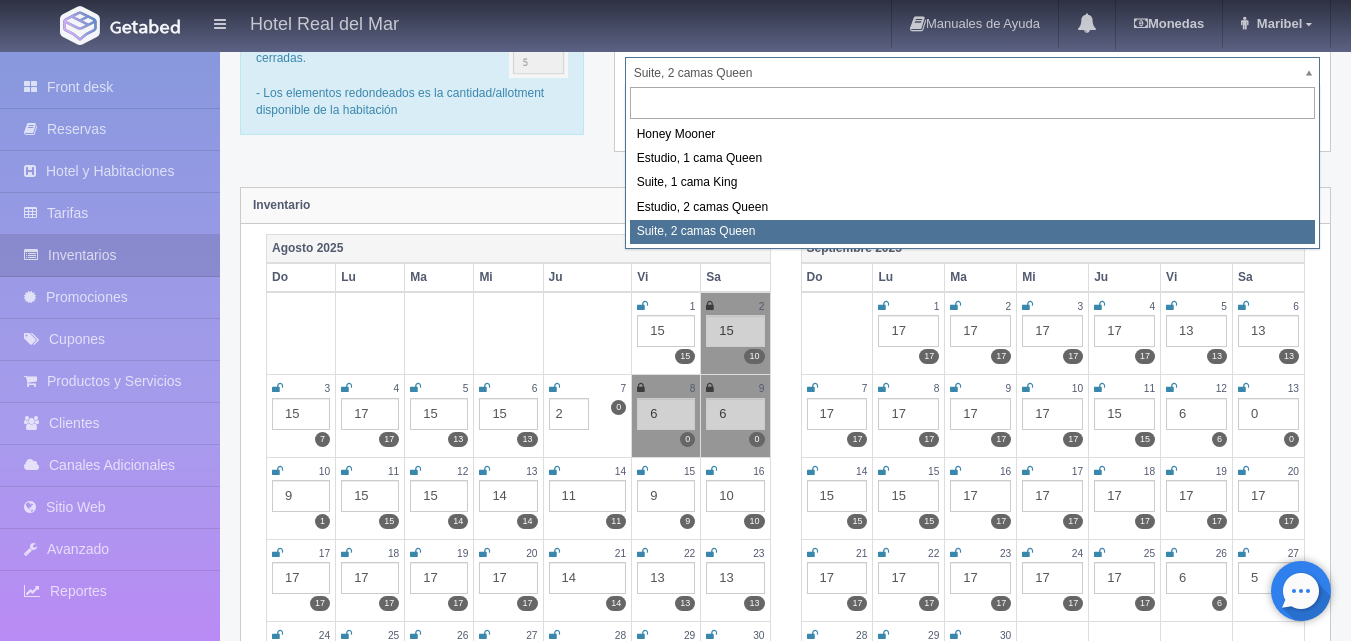 click on "Hotel Real del Mar
Manuales de Ayuda
Actualizaciones recientes
Monedas
Tipo de cambio/moneda USD
1 USD
=
19.498840							MXN
Modificar monedas
Maribel
Mi Perfil
Salir / Log Out
Procesando...
Front desk
Reservas
Hotel y Habitaciones
Tarifas
Inventarios" at bounding box center (675, 1677) 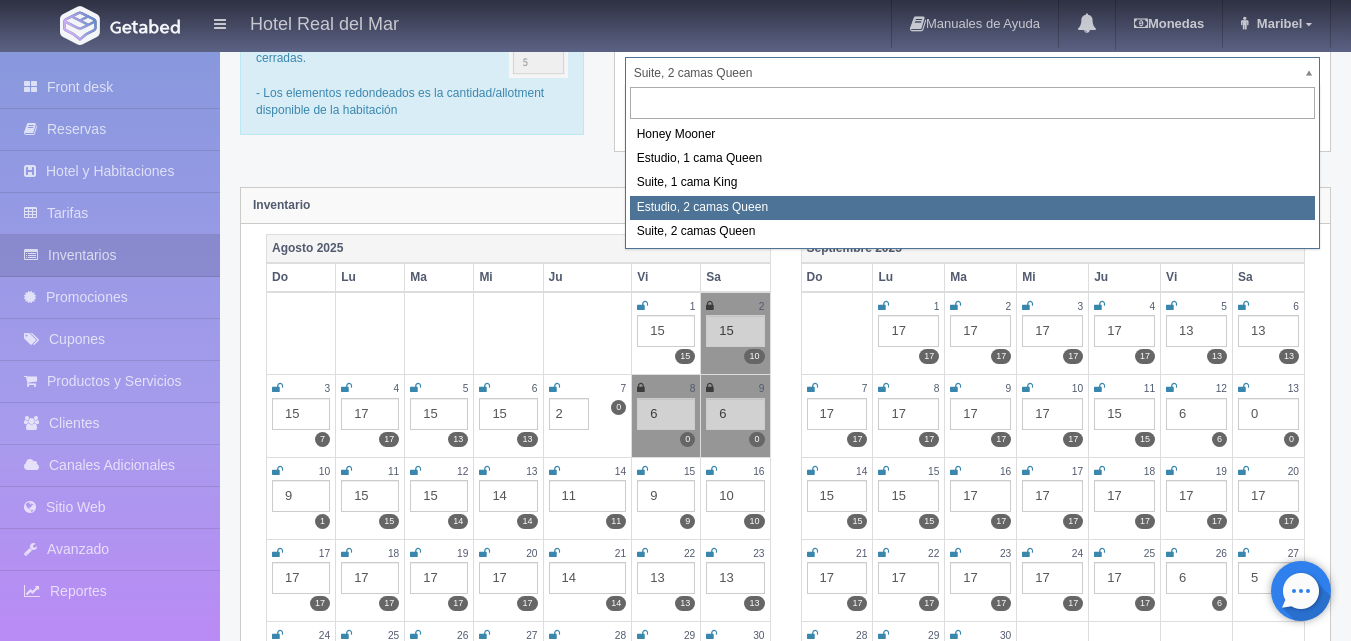 select on "2270" 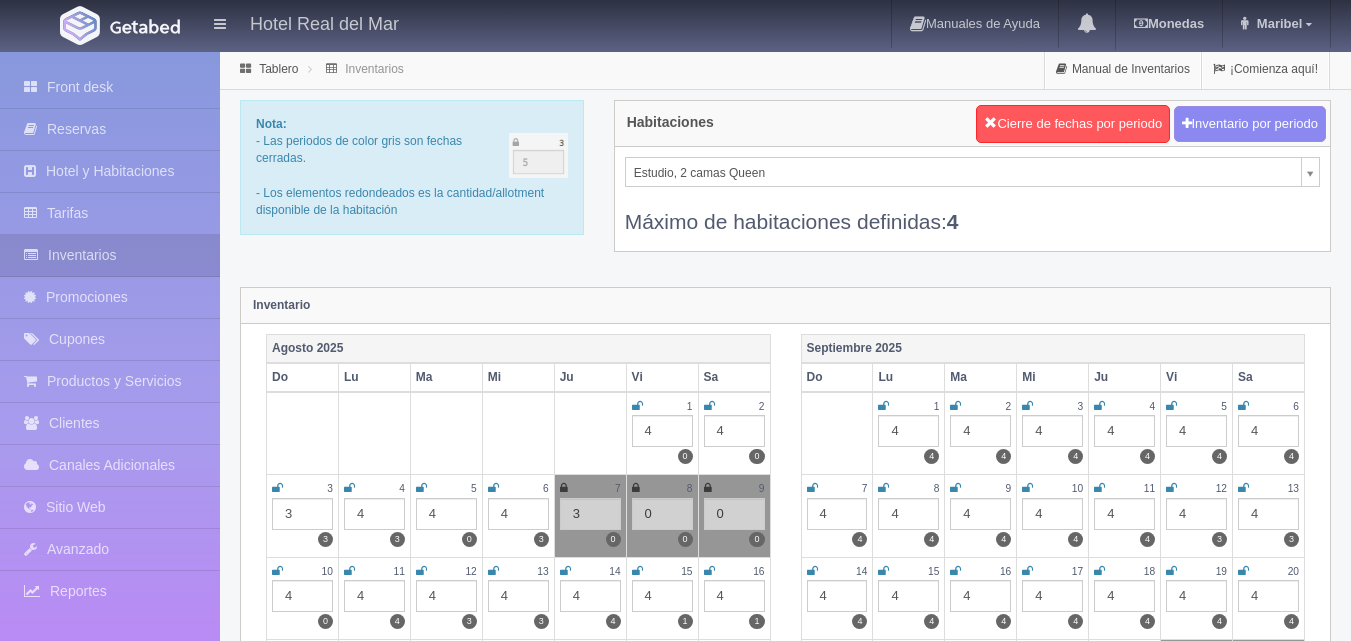 scroll, scrollTop: 0, scrollLeft: 0, axis: both 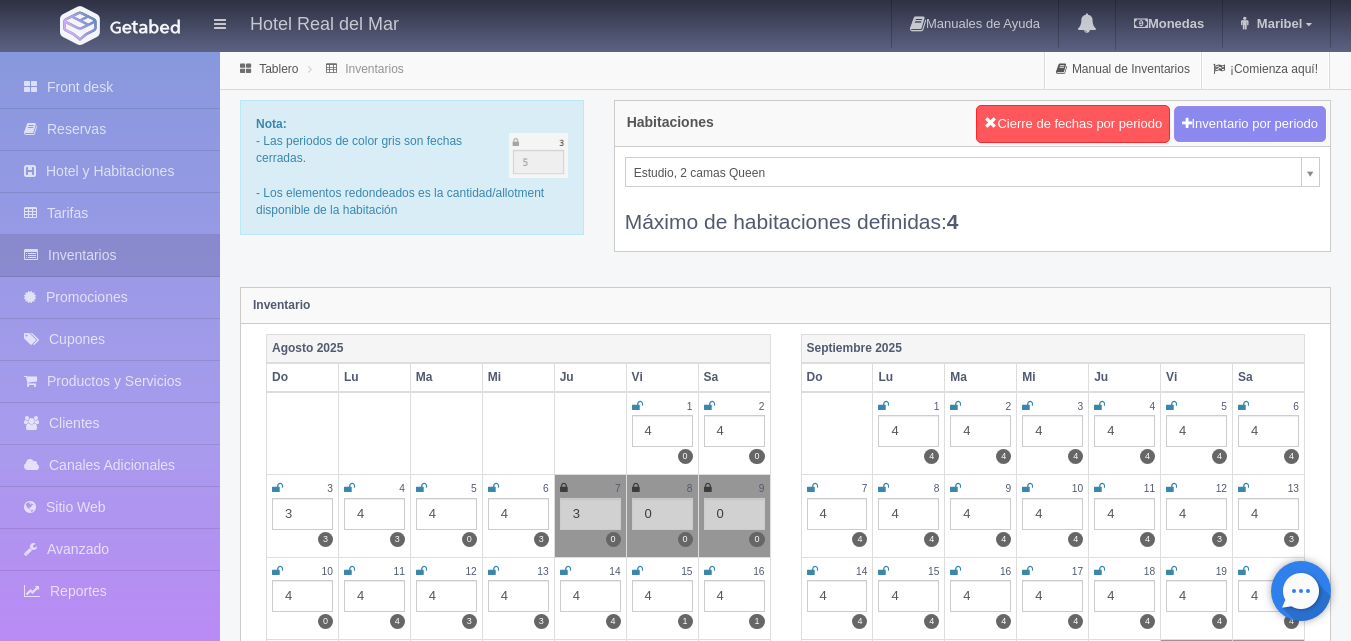 click on "Hotel Real del Mar
Manuales de Ayuda
Actualizaciones recientes
Monedas
Tipo de cambio/moneda USD
1 USD
=
19.498840							MXN
Modificar monedas
Maribel
Mi Perfil
Salir / Log Out
Procesando...
Front desk
Reservas
Hotel y Habitaciones
Tarifas
Inventarios" at bounding box center [675, 1777] 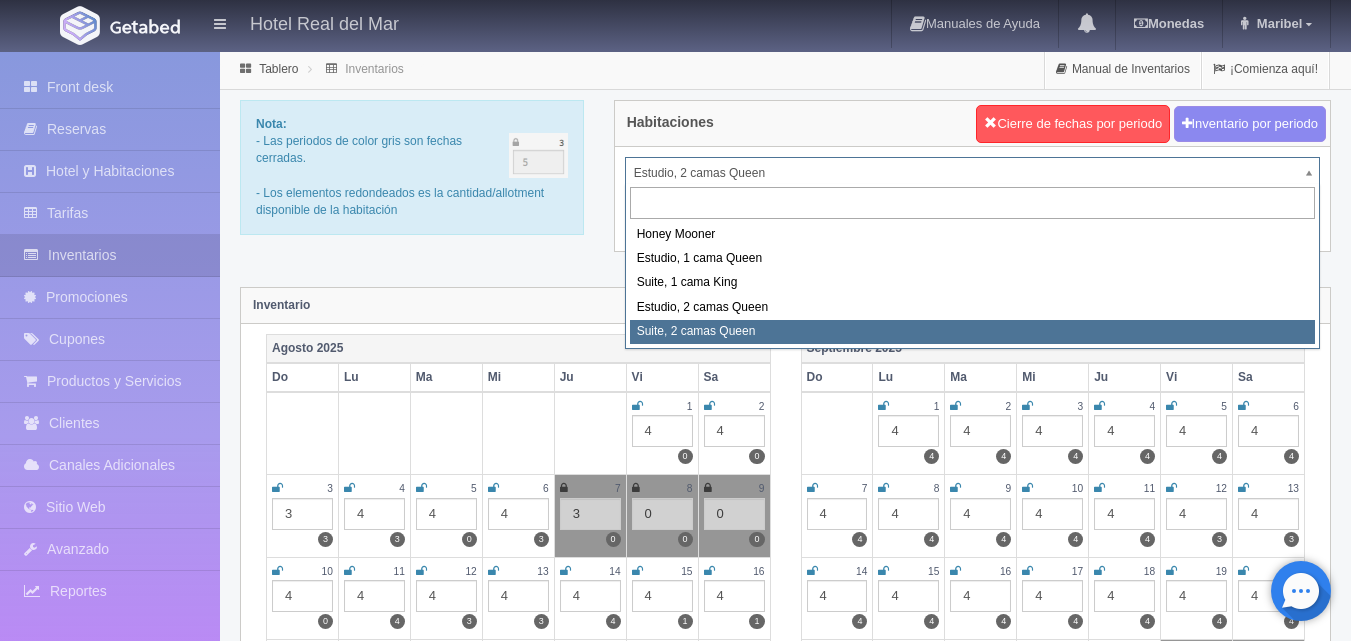 select on "2271" 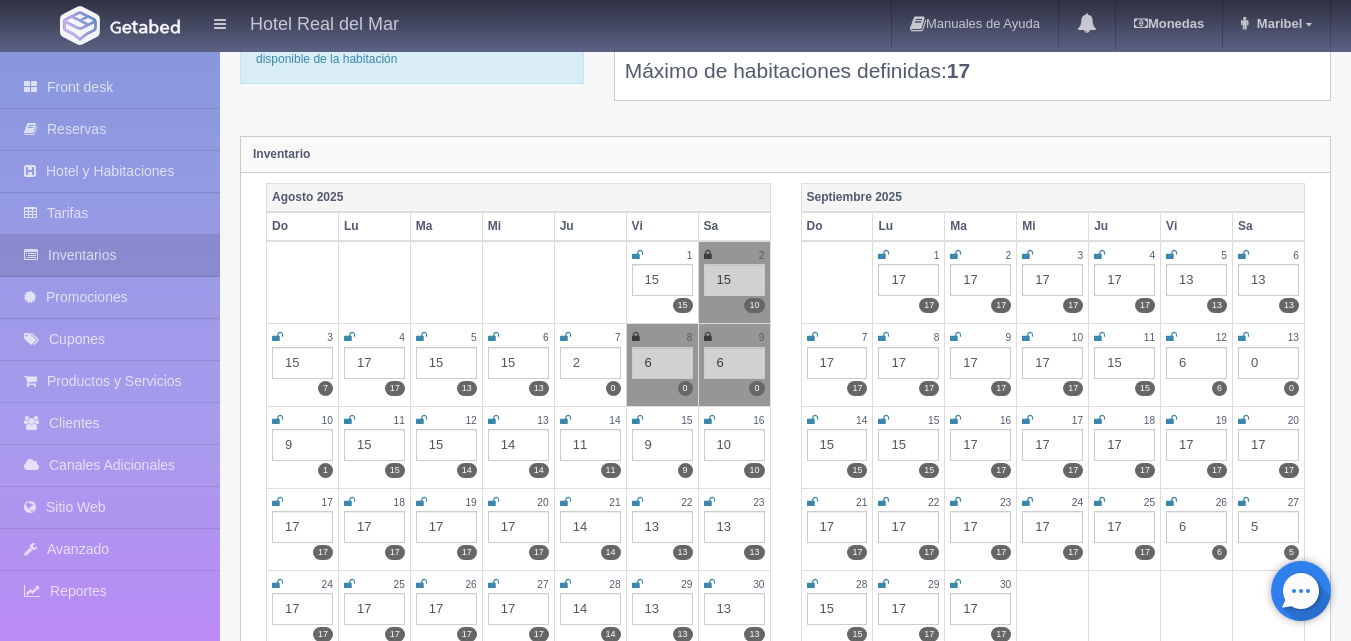 scroll, scrollTop: 200, scrollLeft: 0, axis: vertical 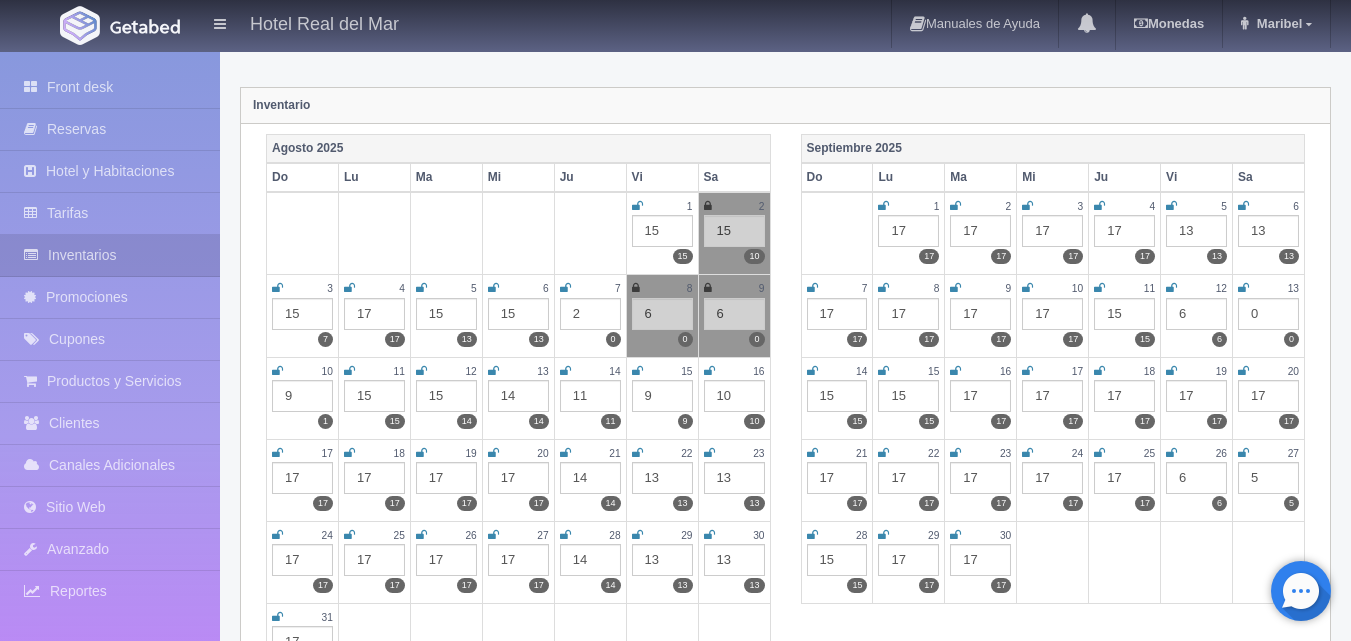 click on "2" at bounding box center (590, 314) 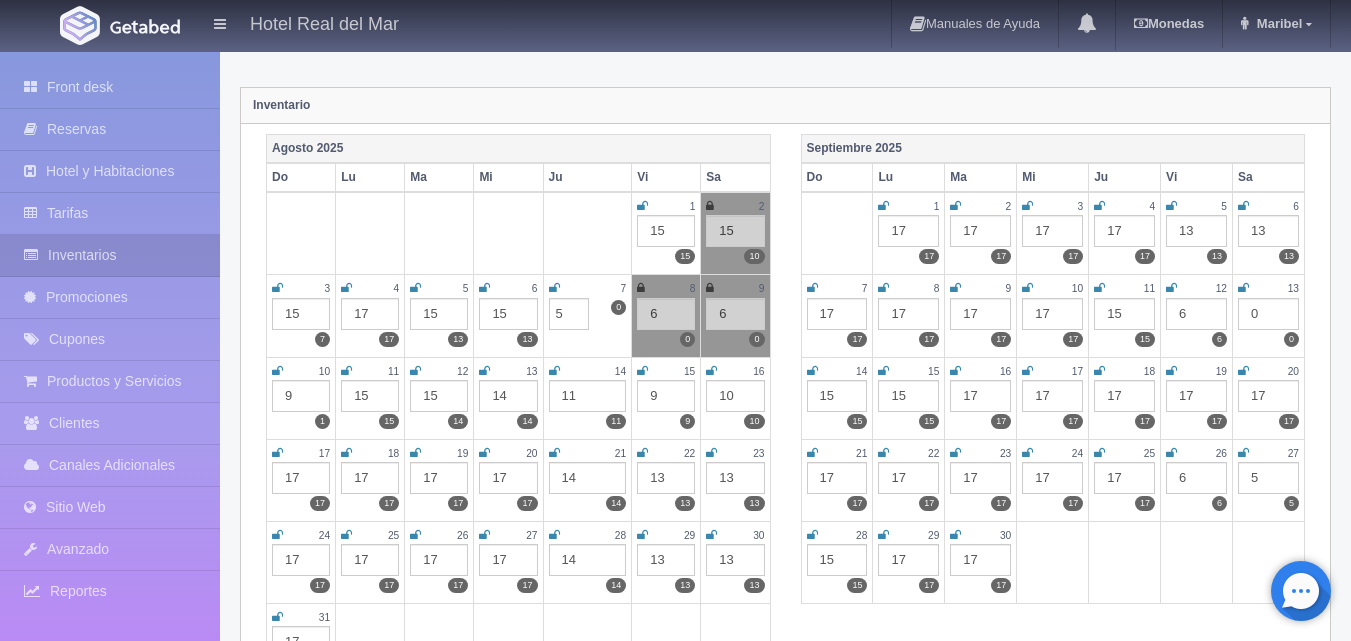type on "5" 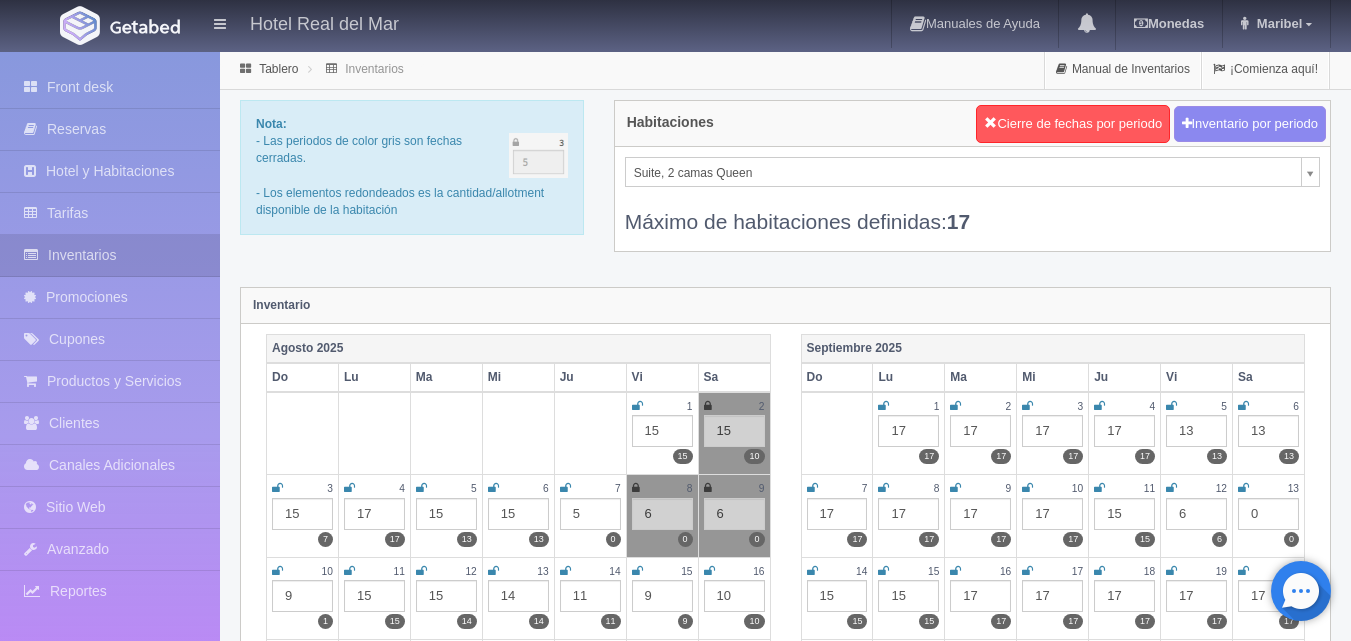 scroll, scrollTop: 114, scrollLeft: 0, axis: vertical 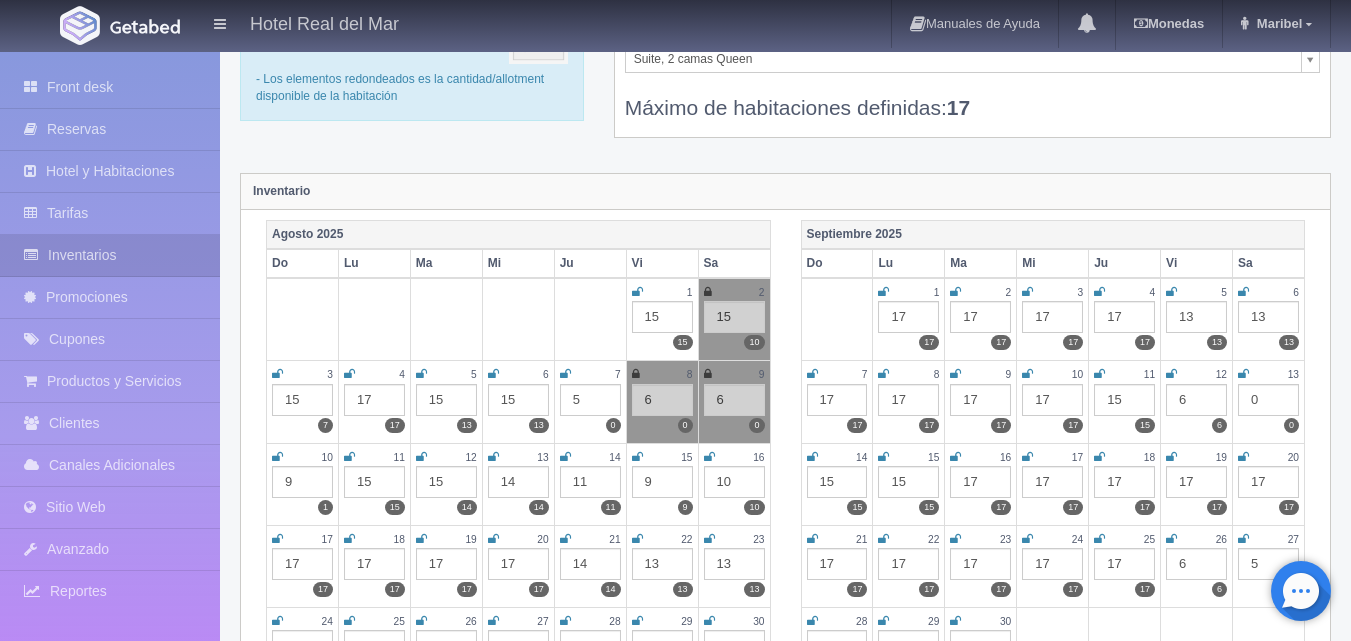 click on "5" at bounding box center [590, 400] 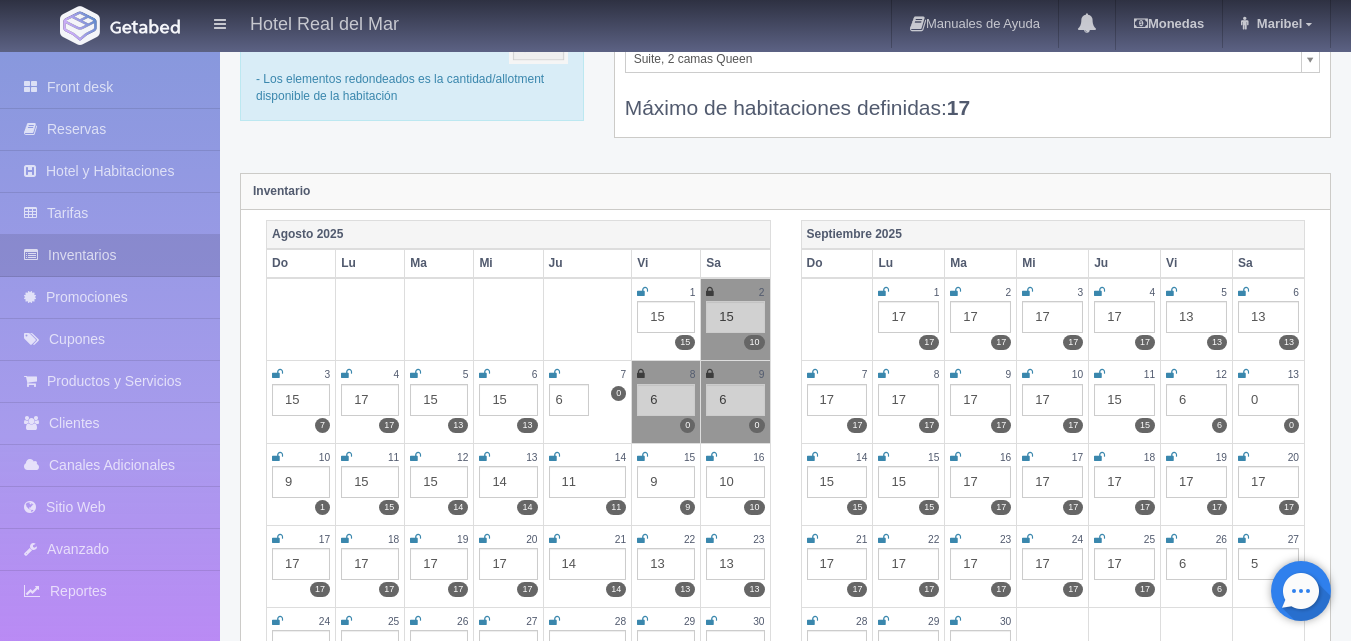 type on "6" 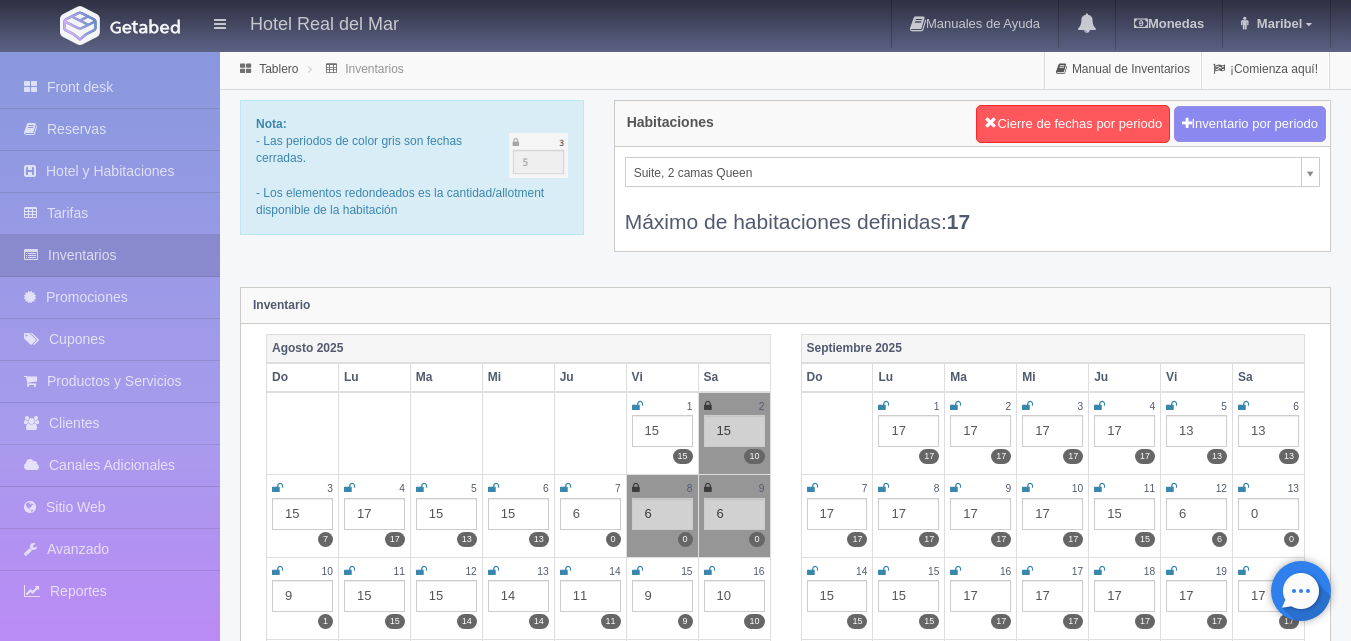 scroll, scrollTop: 114, scrollLeft: 0, axis: vertical 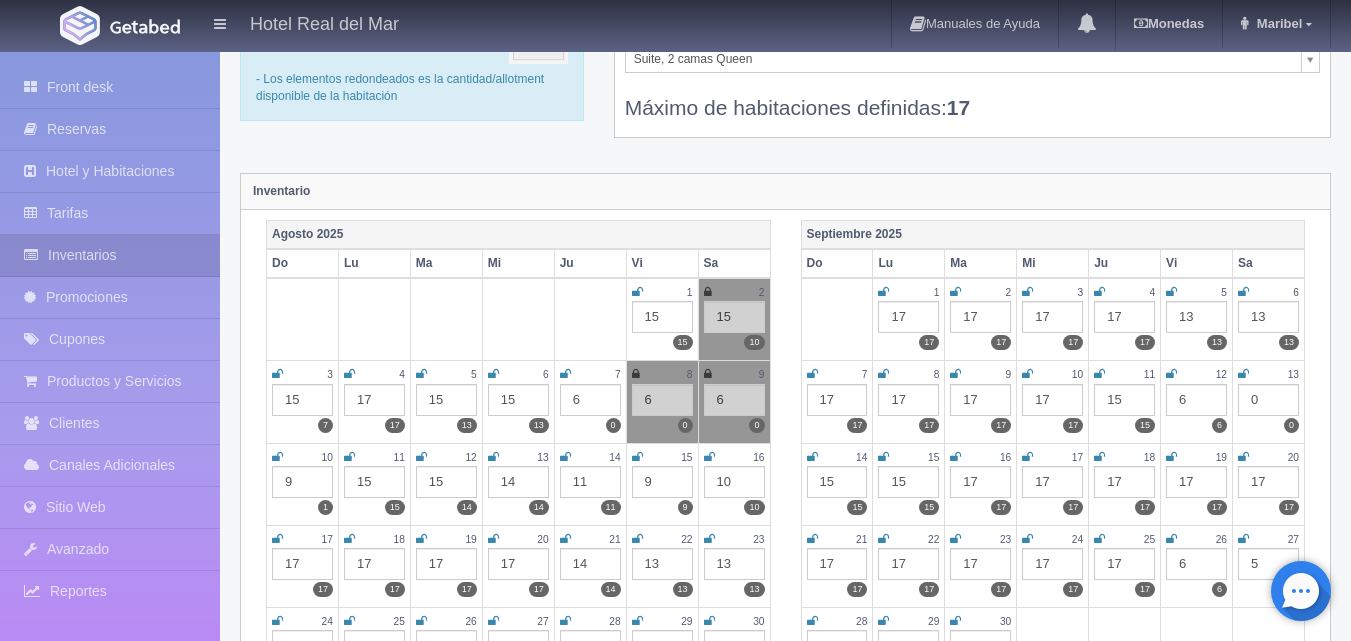 click on "6" at bounding box center (590, 400) 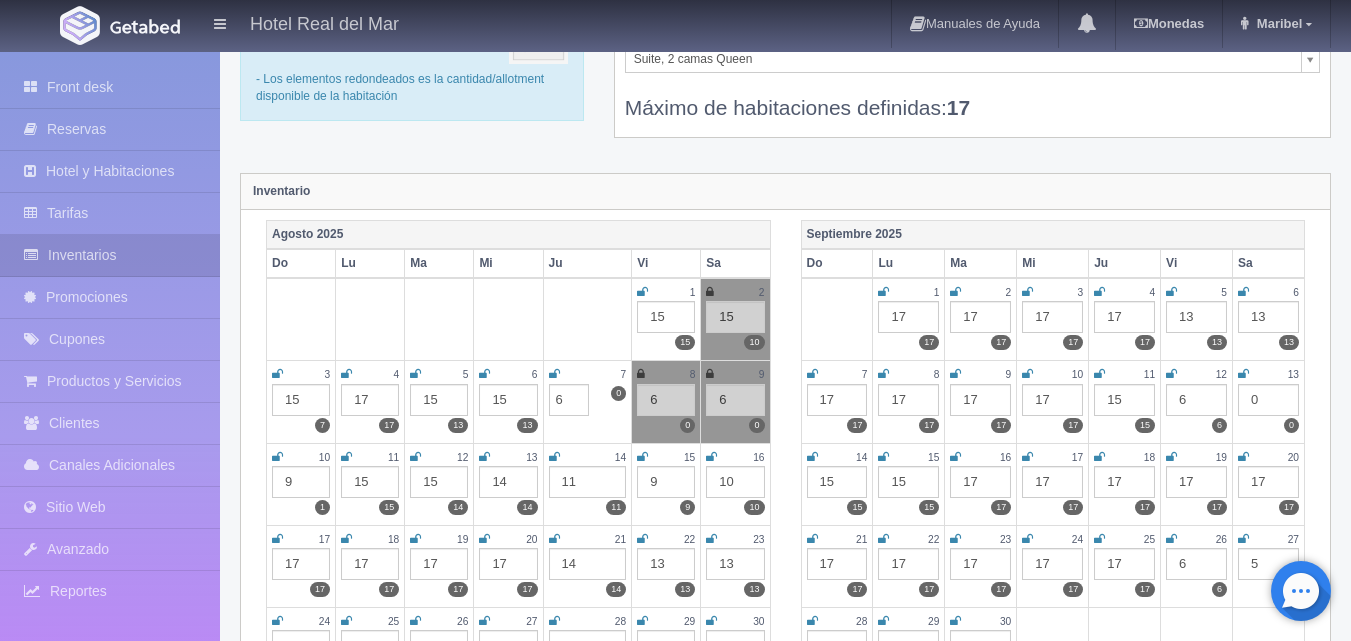 type on "8" 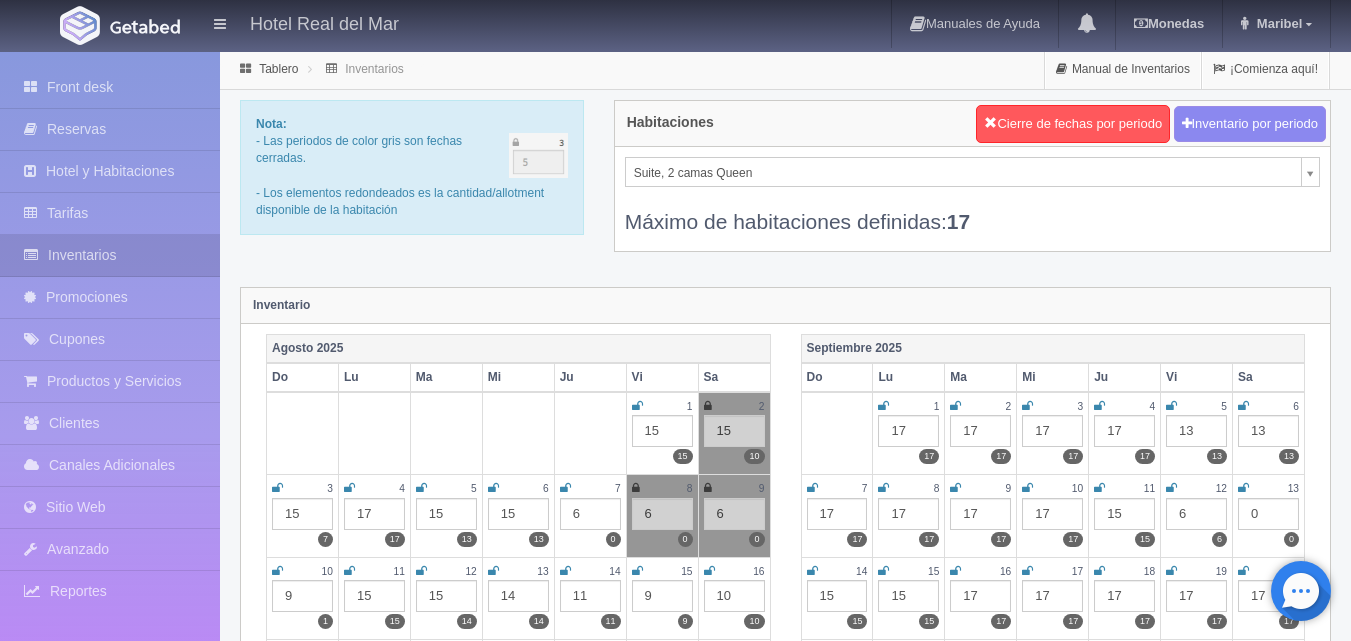scroll, scrollTop: 114, scrollLeft: 0, axis: vertical 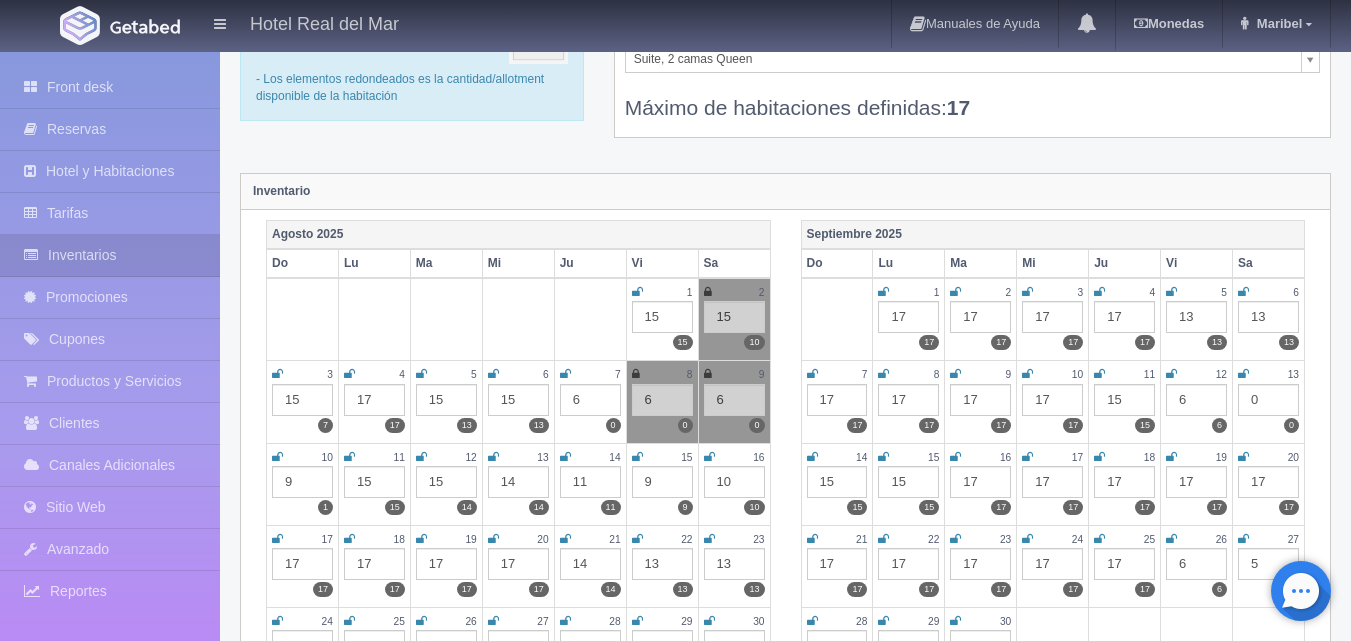 click at bounding box center (565, 374) 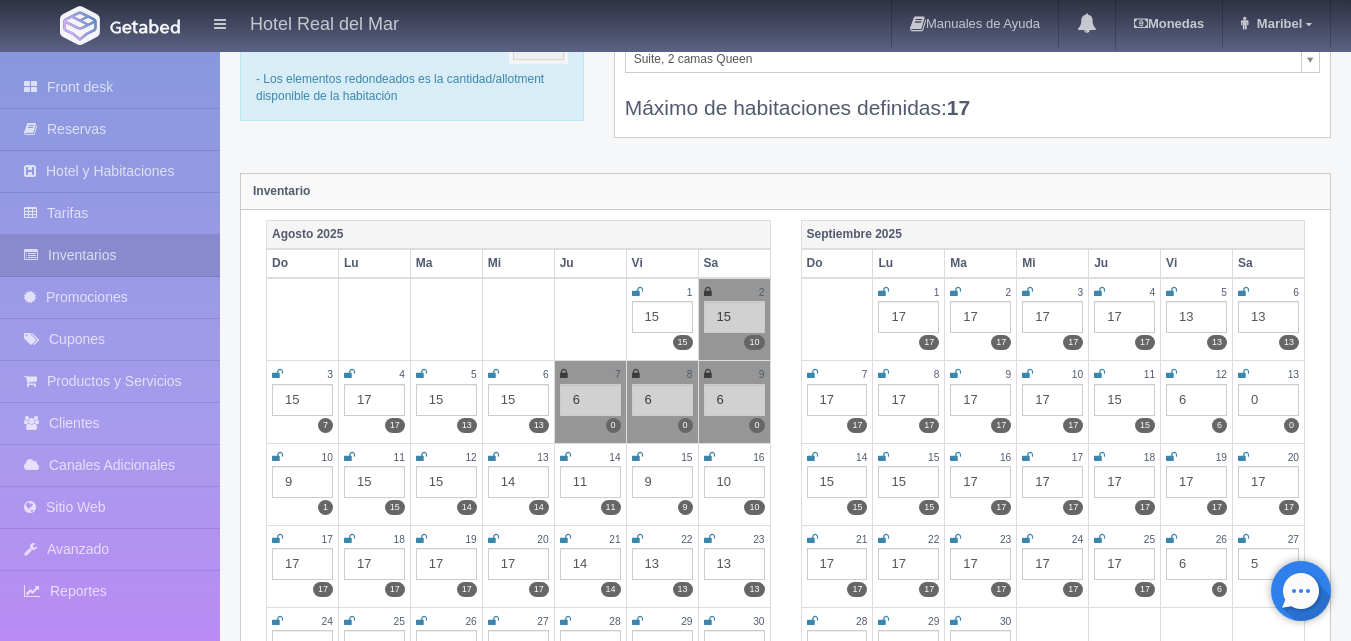 click on "Nota:
- Las periodos de color gris son fechas cerradas.
- Los elementos redondeados es la cantidad/allotment disponible de la habitación
Habitaciones
Cierre de fechas por periodo
Inventario por periodo
Suite, 2 camas Queen
Honey Mooner
Estudio, 1 cama Queen
Suite, 1 cama King
Estudio, 2 camas Queen
Suite, 2 camas Queen
Máximo de habitaciones definidas:  17" at bounding box center (785, 74) 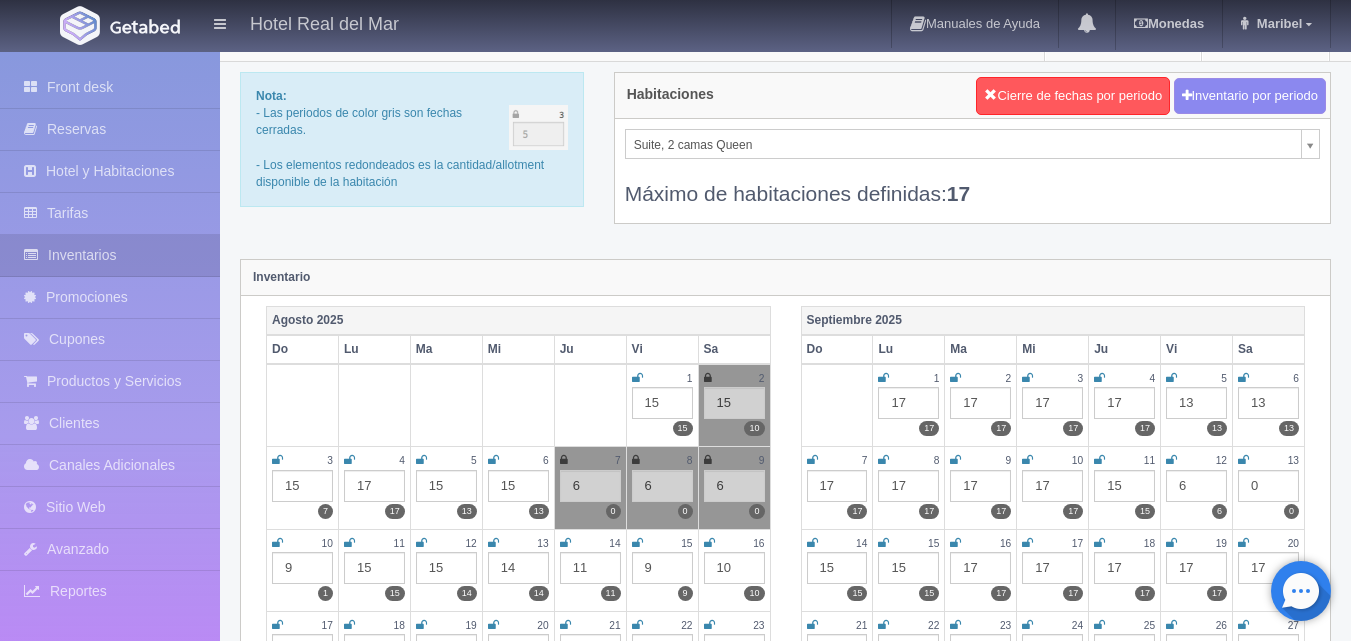 scroll, scrollTop: 0, scrollLeft: 0, axis: both 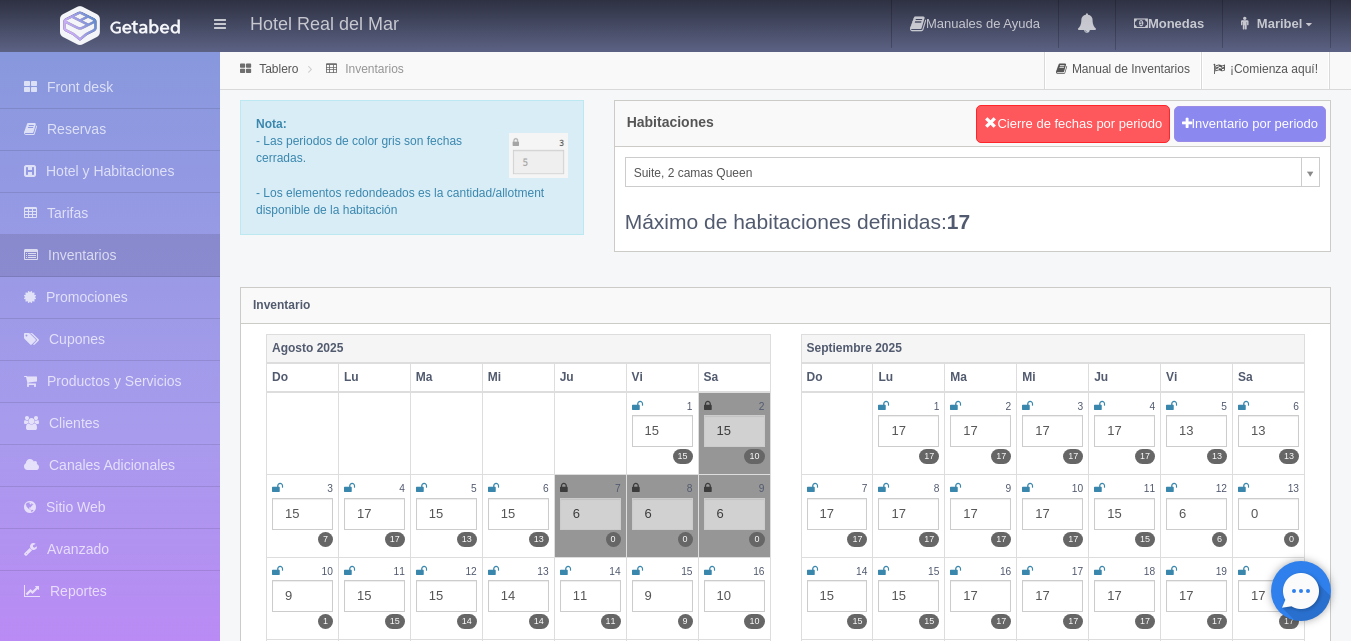 click on "Hotel Real del Mar
Manuales de Ayuda
Actualizaciones recientes
Monedas
Tipo de cambio/moneda USD
1 USD
=
19.498840							MXN
Modificar monedas
Maribel
Mi Perfil
Salir / Log Out
Procesando...
Front desk
Reservas
Hotel y Habitaciones
Tarifas
Inventarios" at bounding box center (675, 1777) 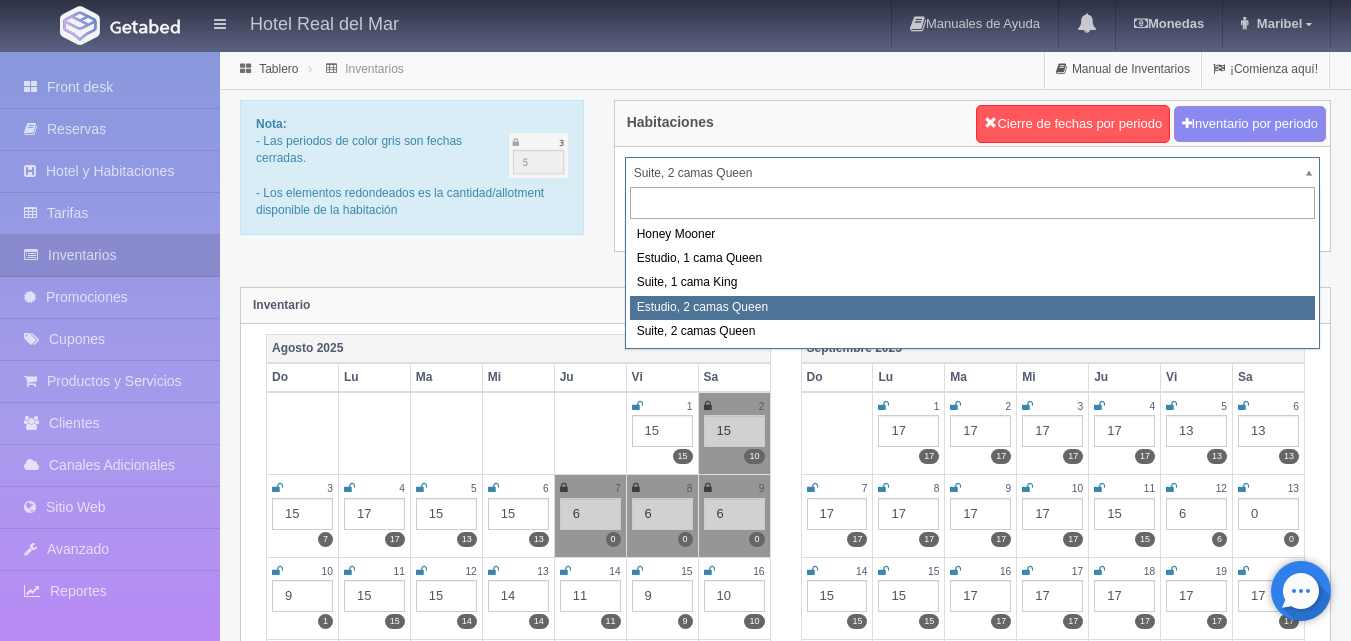 select on "2270" 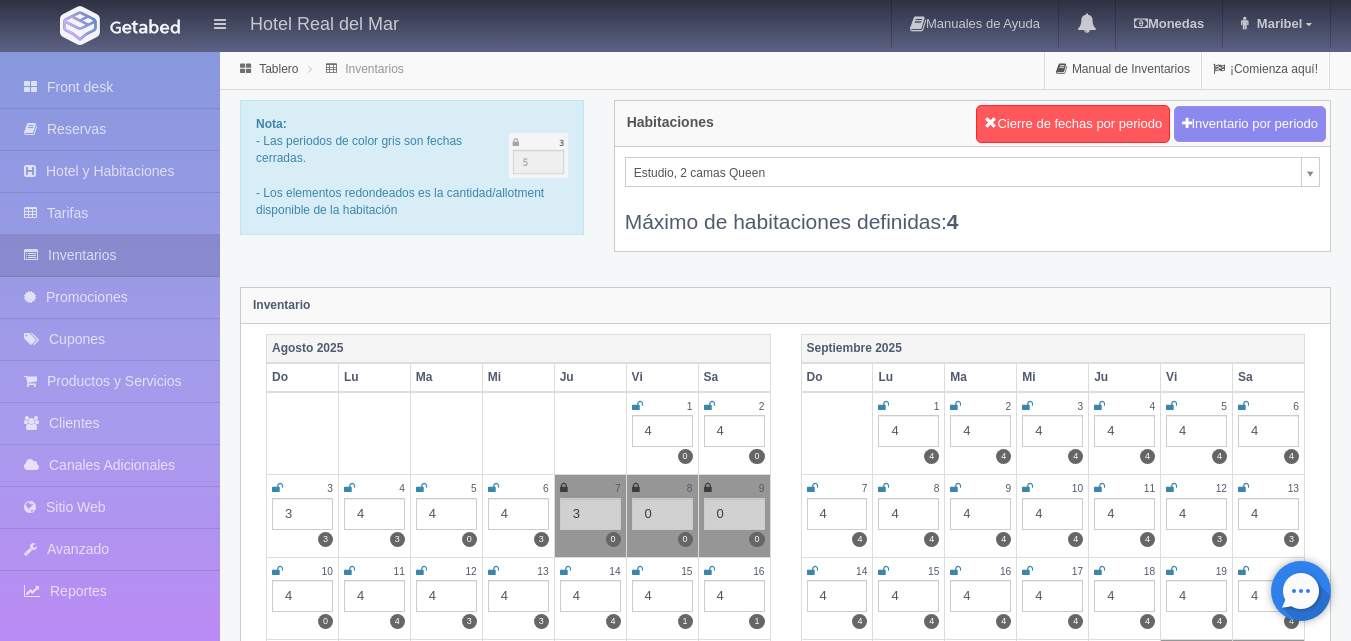 scroll, scrollTop: 0, scrollLeft: 0, axis: both 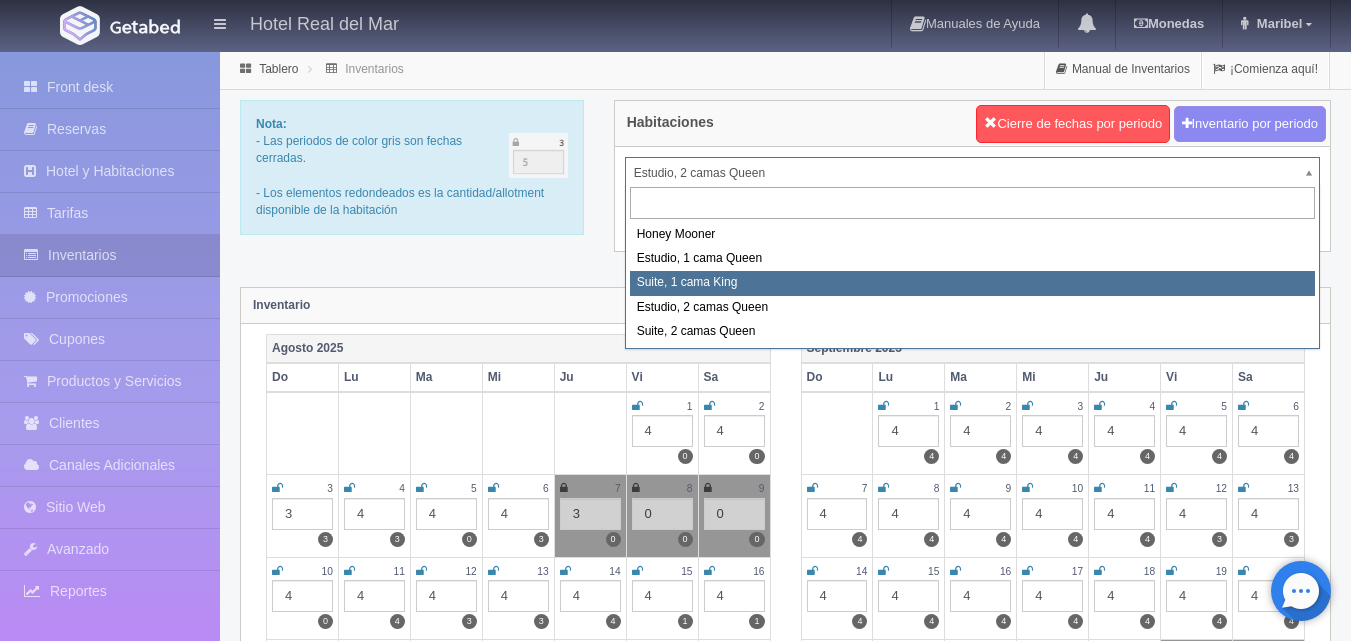 select on "2269" 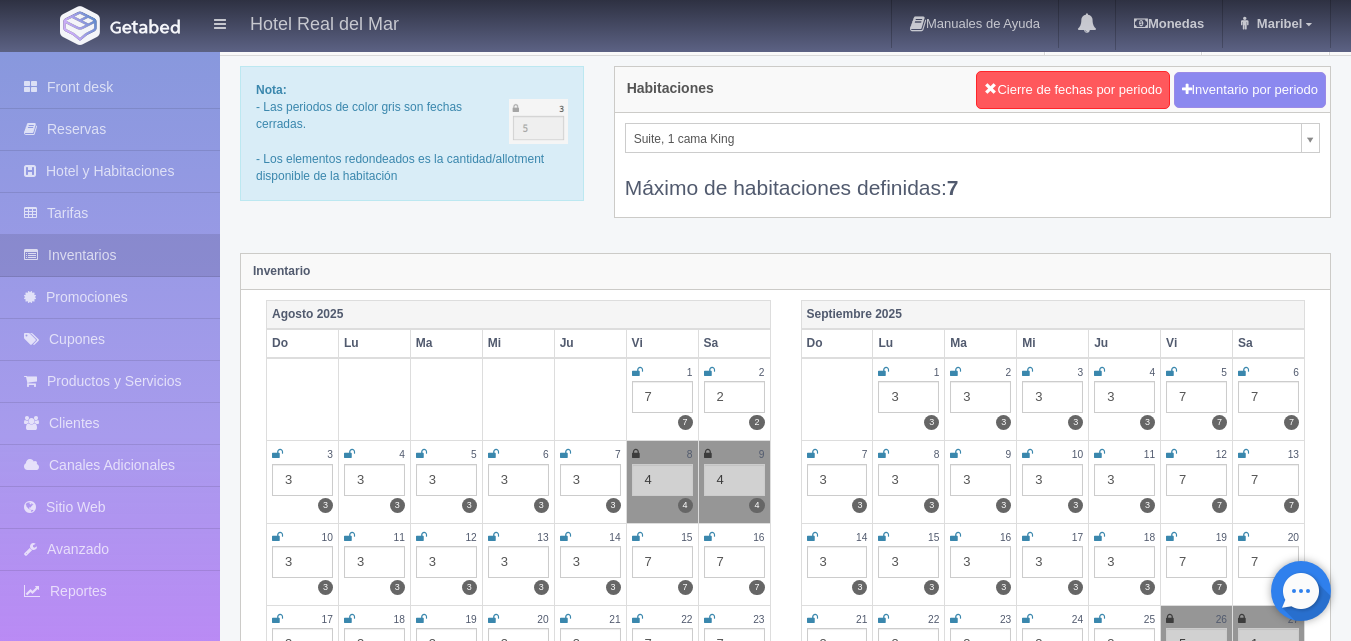 scroll, scrollTop: 0, scrollLeft: 0, axis: both 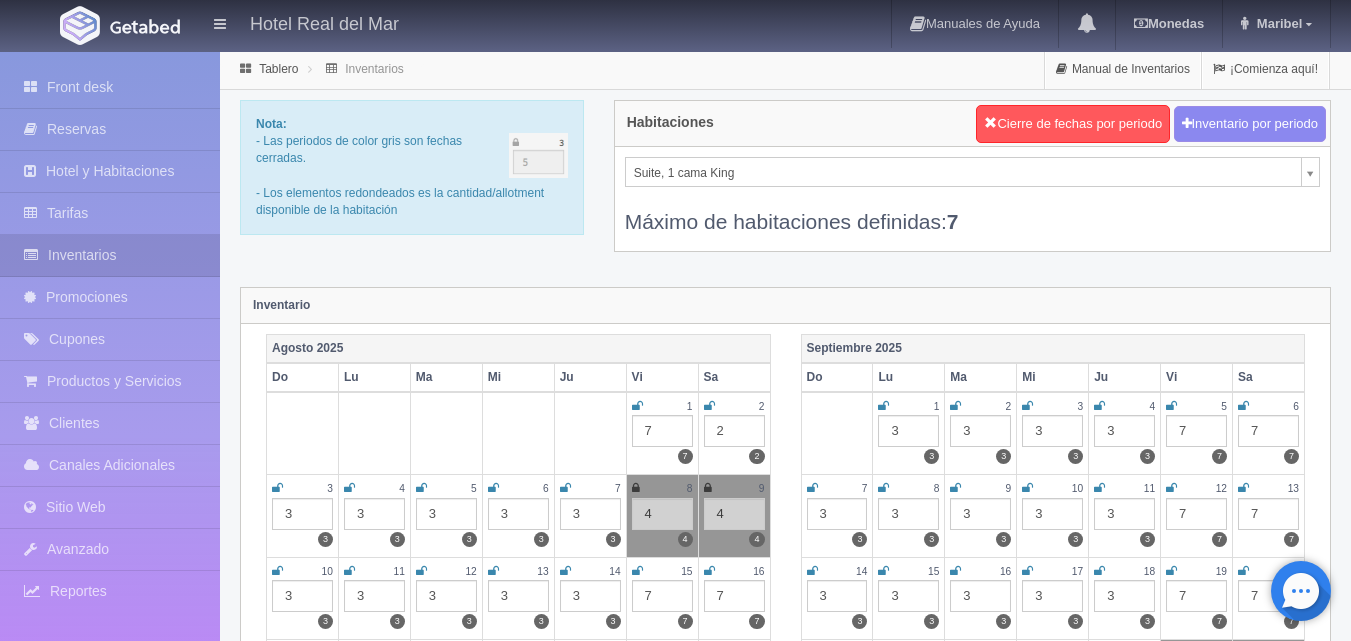 click on "Hotel Real del Mar
Manuales de Ayuda
Actualizaciones recientes
Monedas
Tipo de cambio/moneda USD
1 USD
=
19.498840							MXN
Modificar monedas
Maribel
Mi Perfil
Salir / Log Out
Procesando...
Front desk
Reservas
Hotel y Habitaciones
Tarifas
Inventarios" at bounding box center [675, 1777] 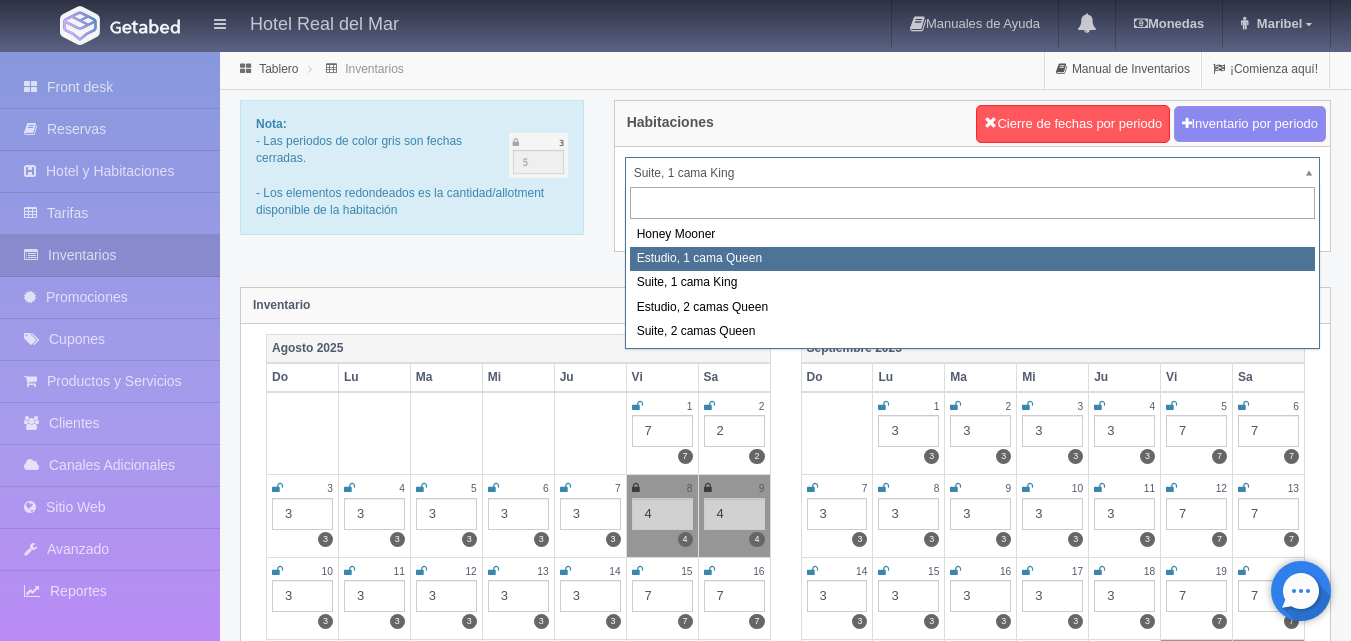 select on "2268" 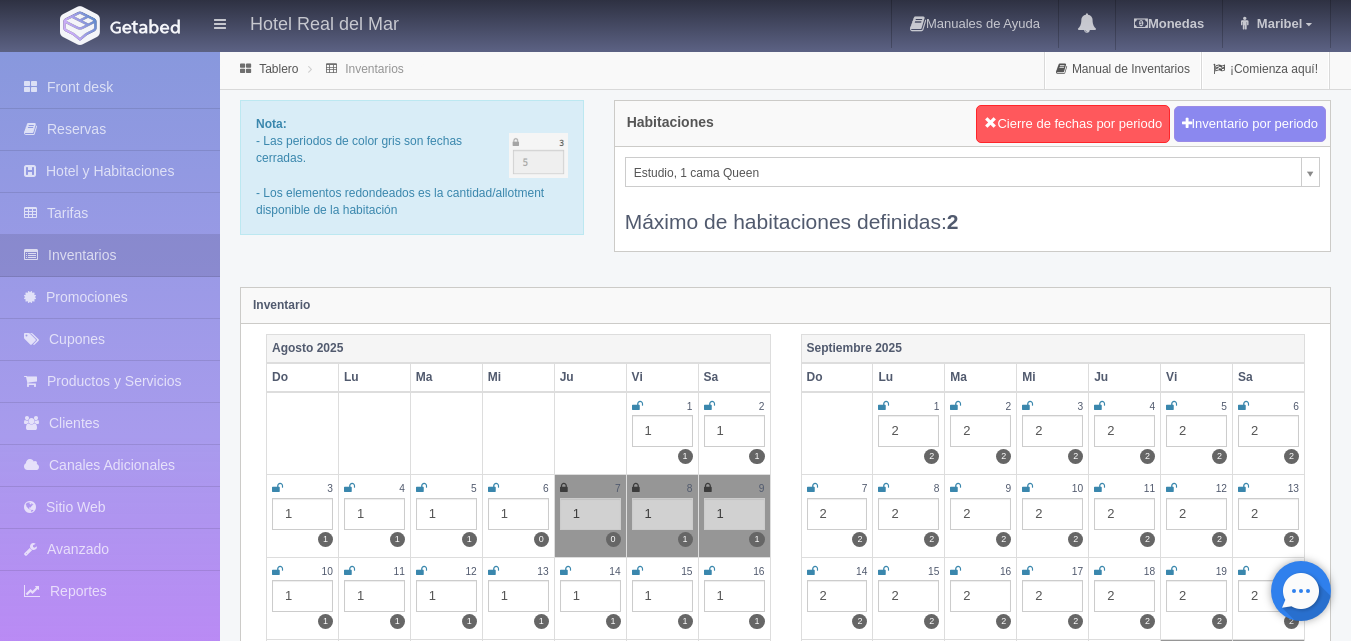 scroll, scrollTop: 0, scrollLeft: 0, axis: both 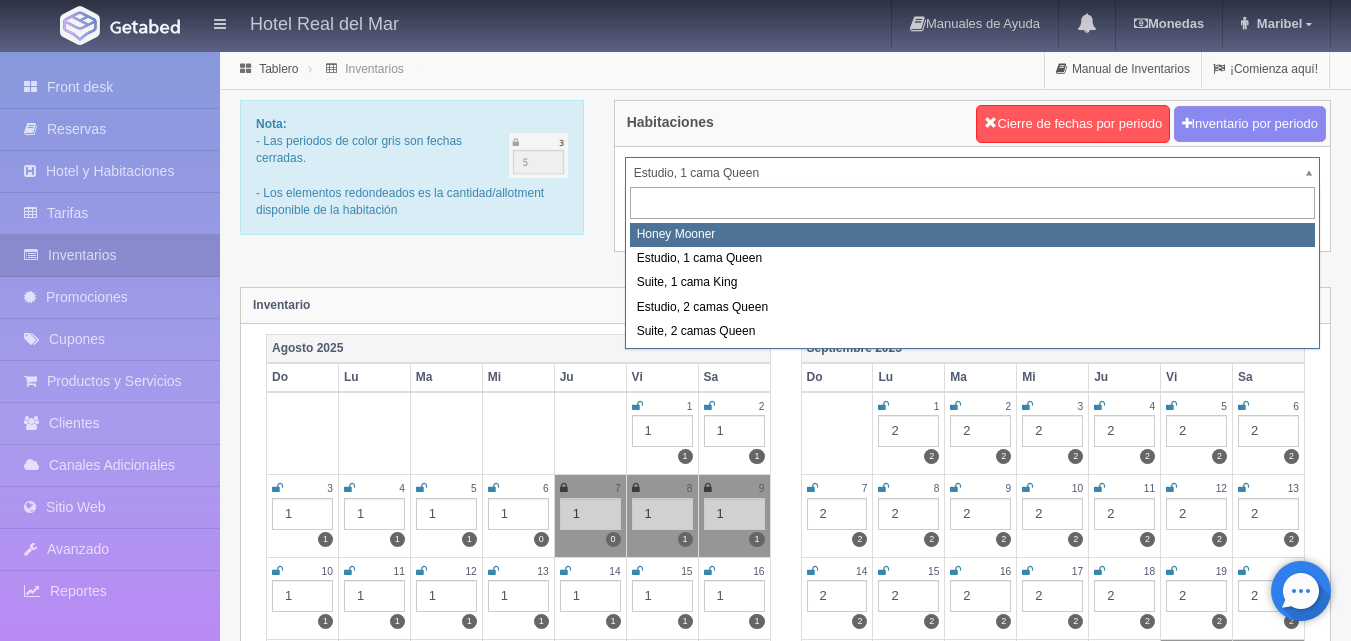 select on "2267" 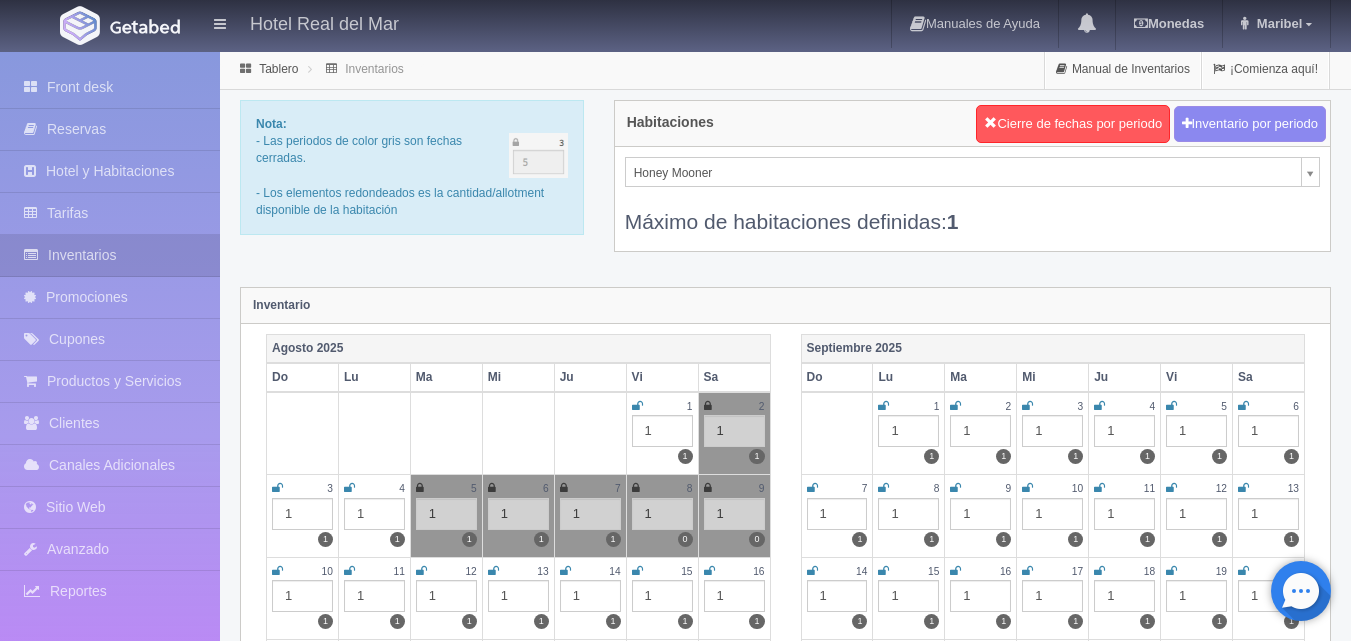 scroll, scrollTop: 0, scrollLeft: 0, axis: both 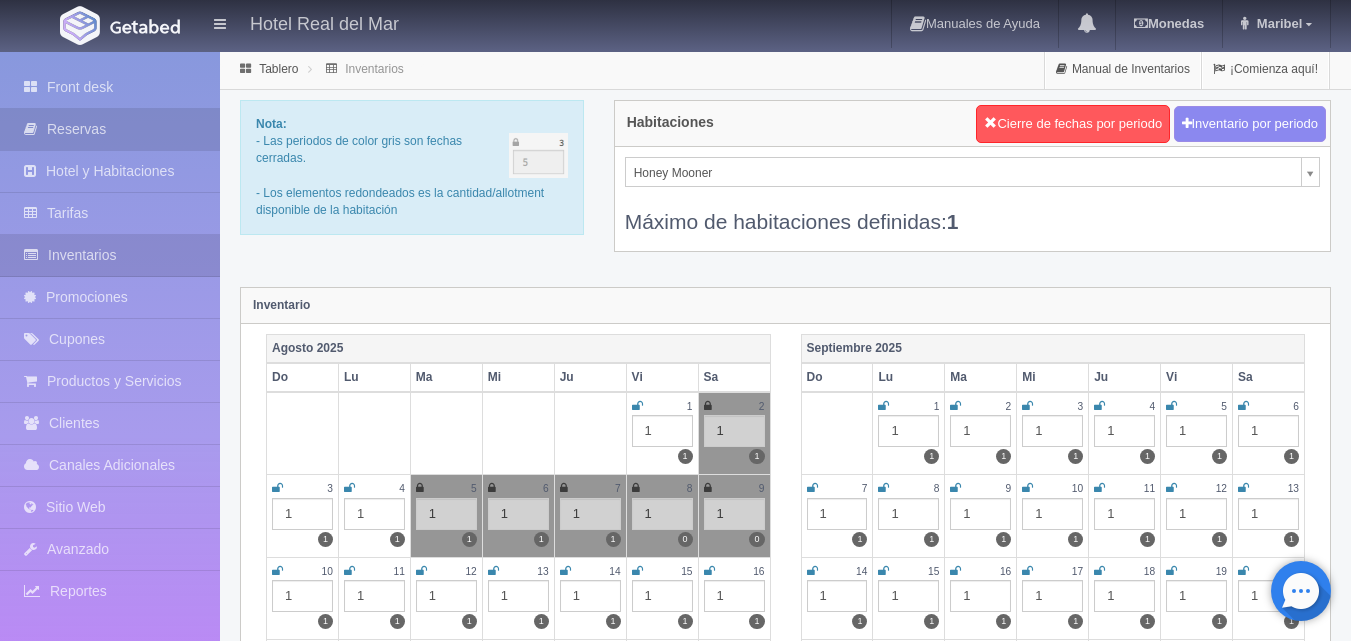 click on "Reservas" at bounding box center (110, 129) 